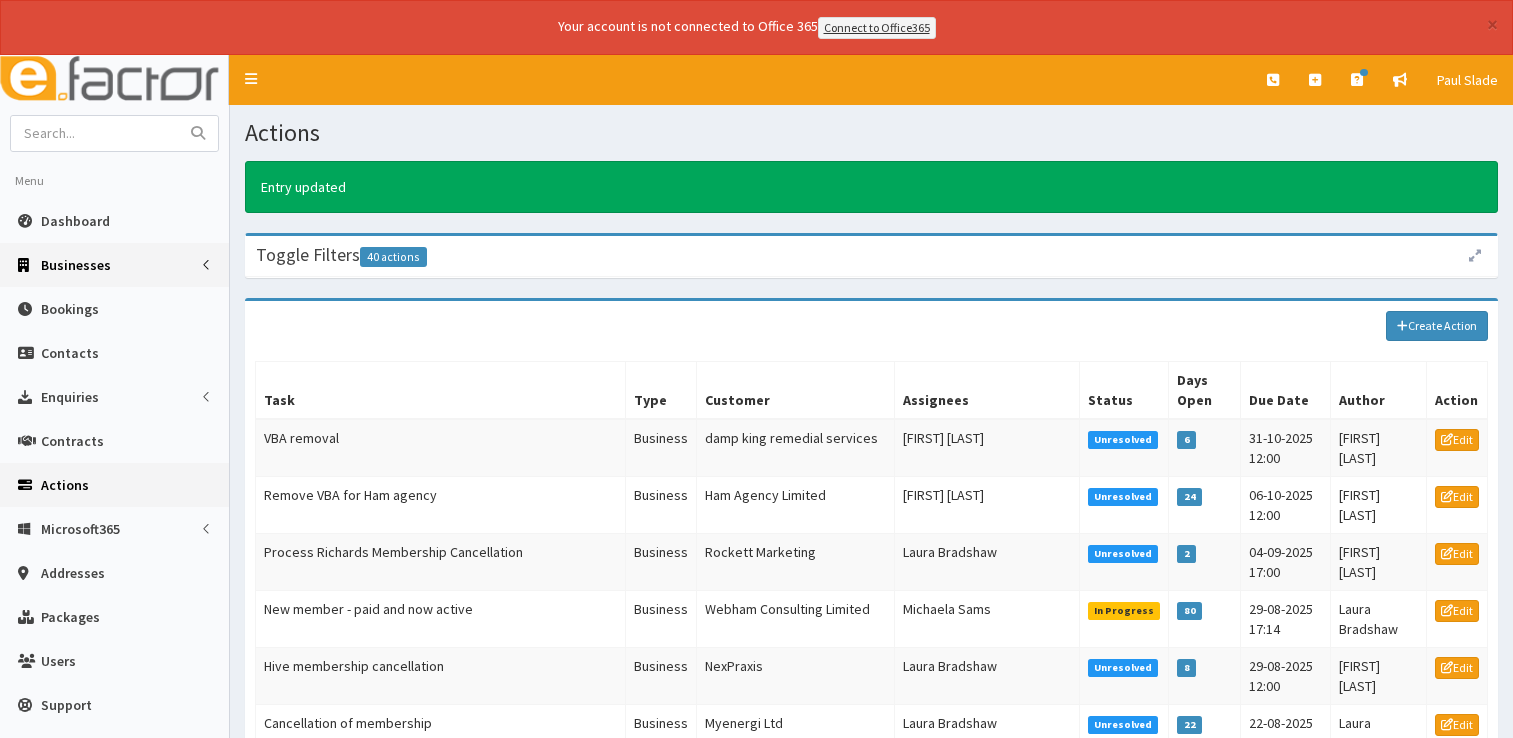 scroll, scrollTop: 0, scrollLeft: 0, axis: both 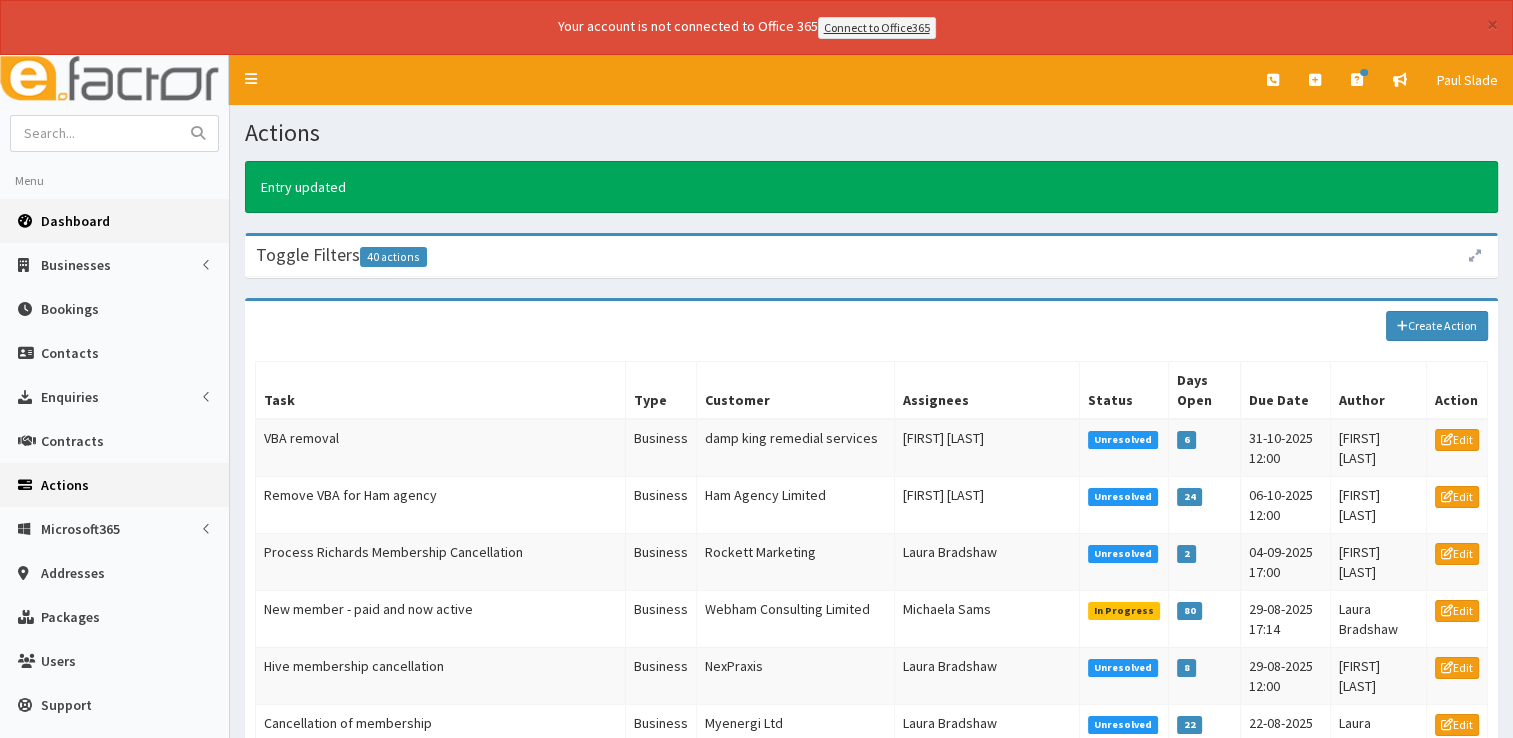 click on "Dashboard" at bounding box center (114, 221) 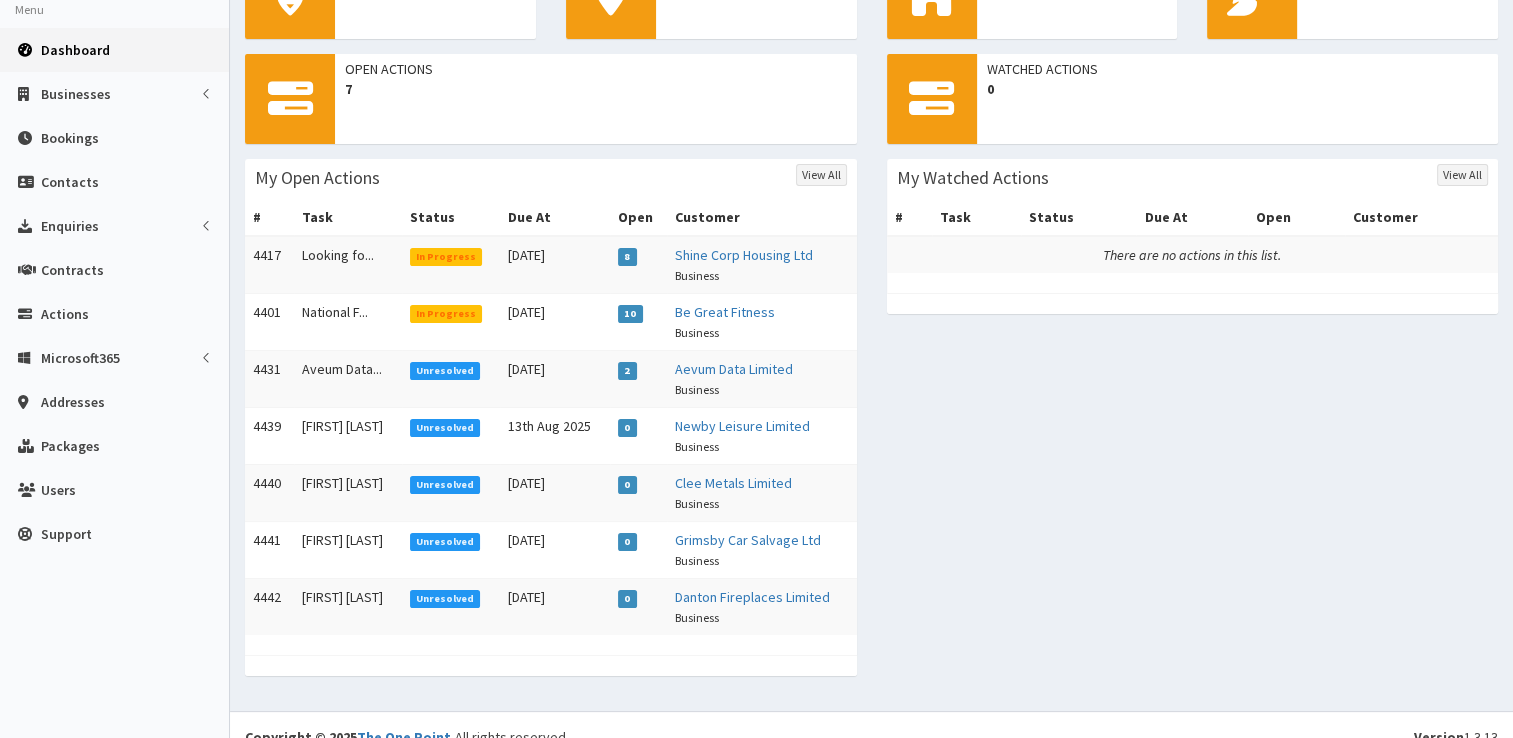 scroll, scrollTop: 192, scrollLeft: 0, axis: vertical 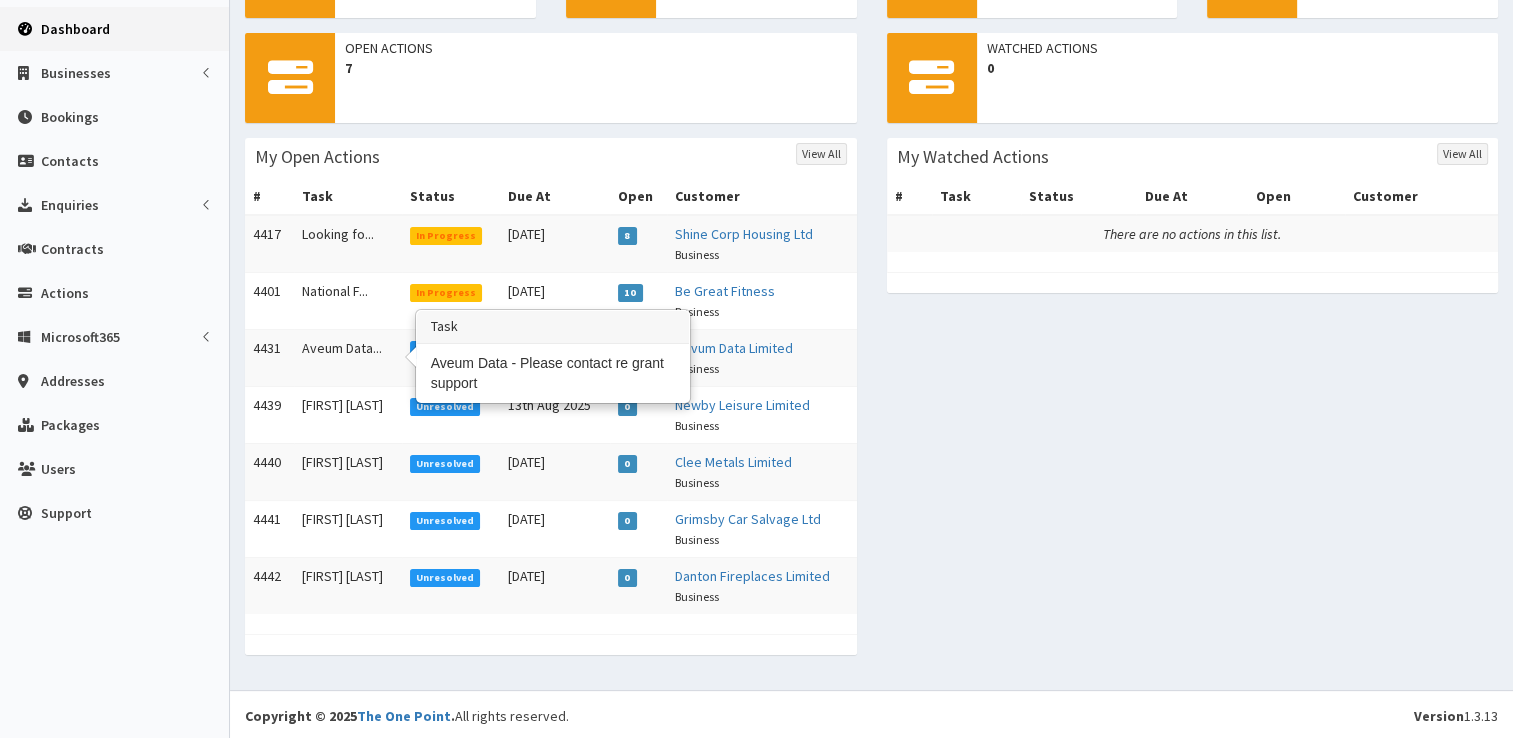 click on "Aveum Data..." at bounding box center [348, 357] 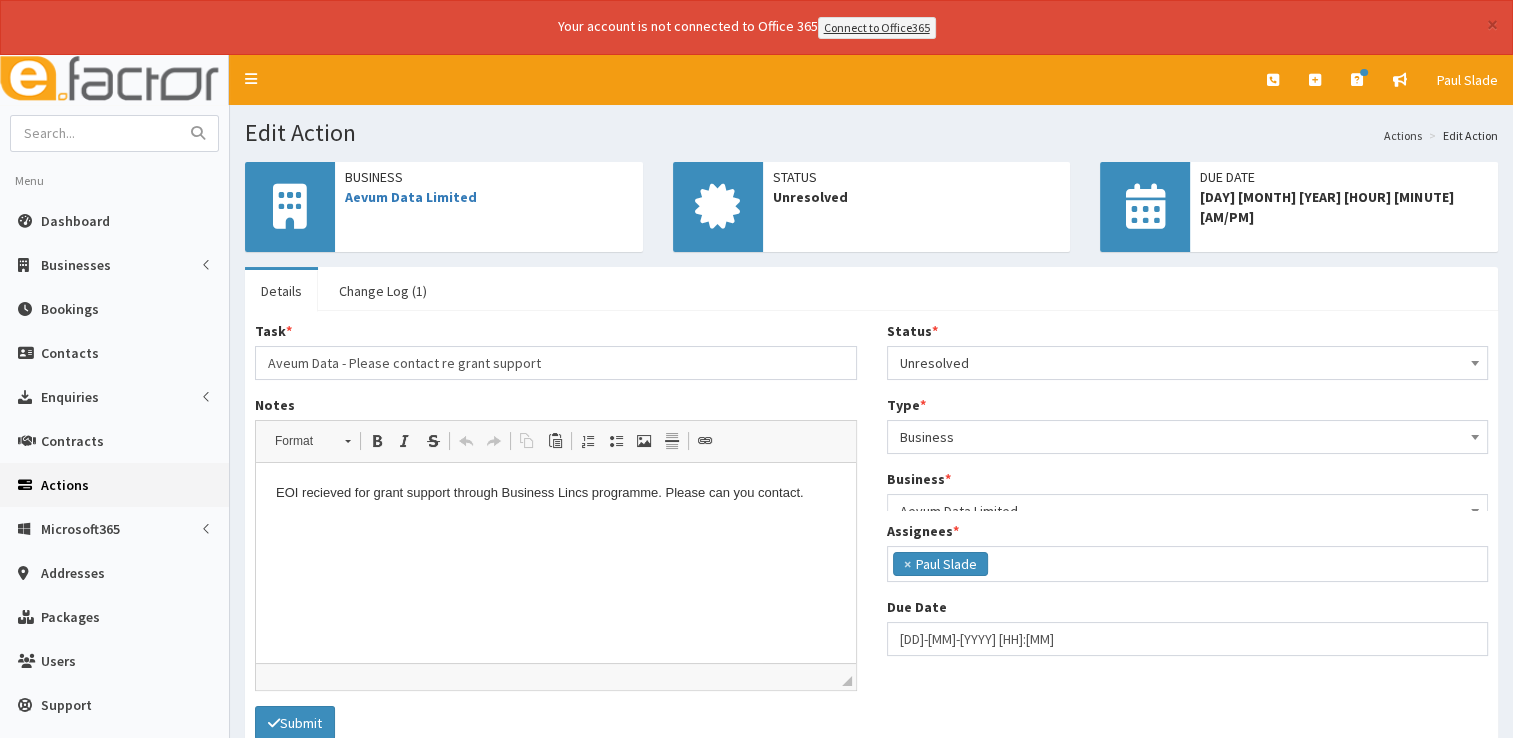 scroll, scrollTop: 0, scrollLeft: 0, axis: both 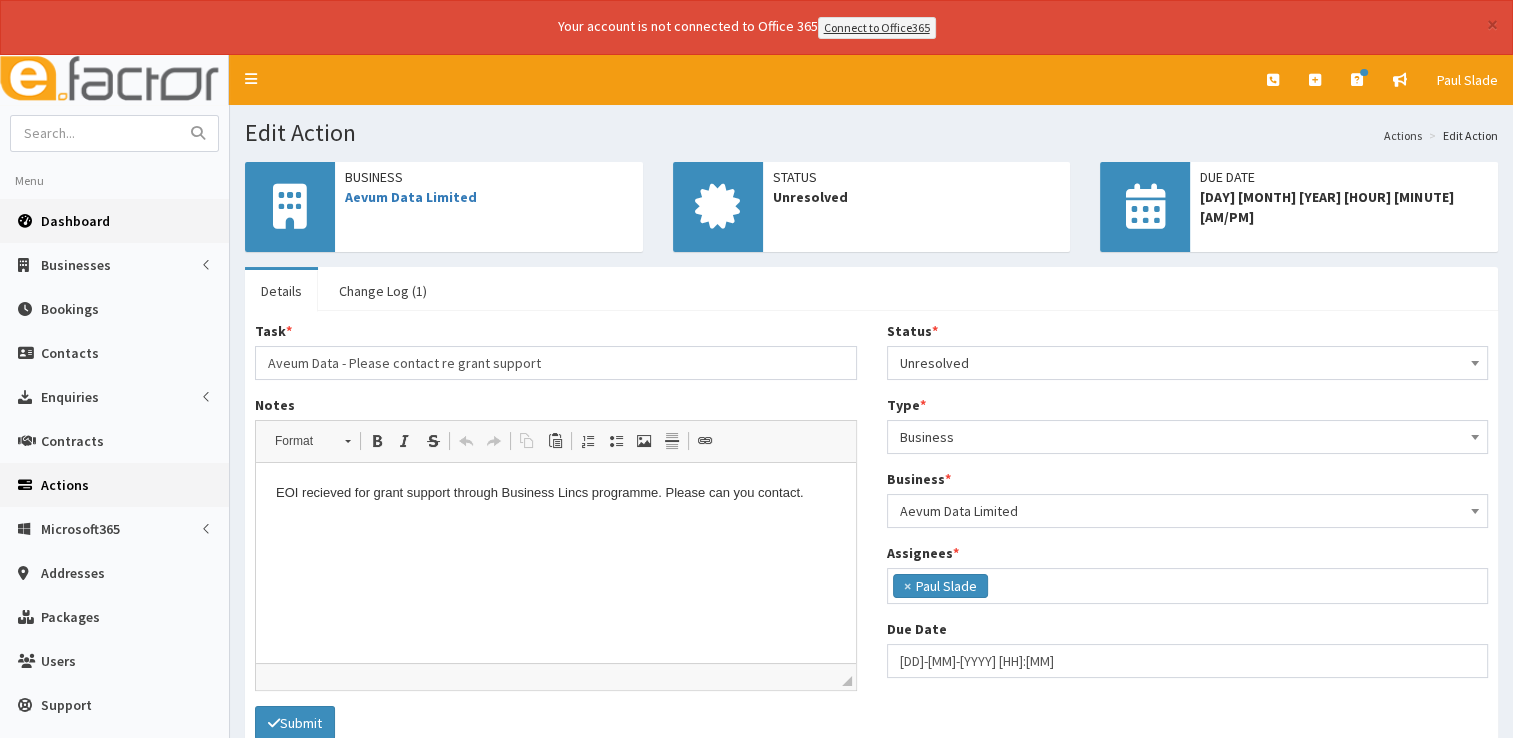 click on "Dashboard" at bounding box center (75, 221) 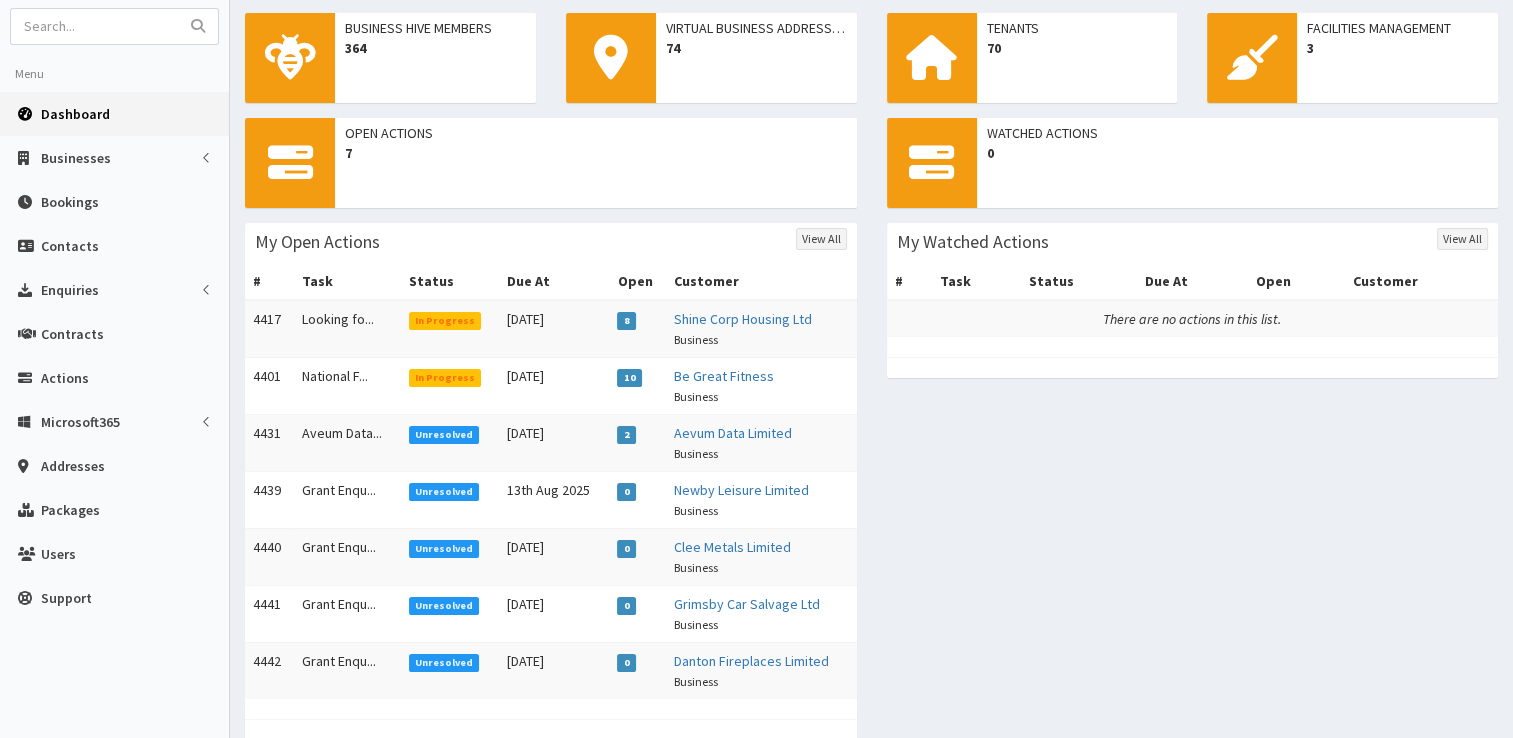 scroll, scrollTop: 192, scrollLeft: 0, axis: vertical 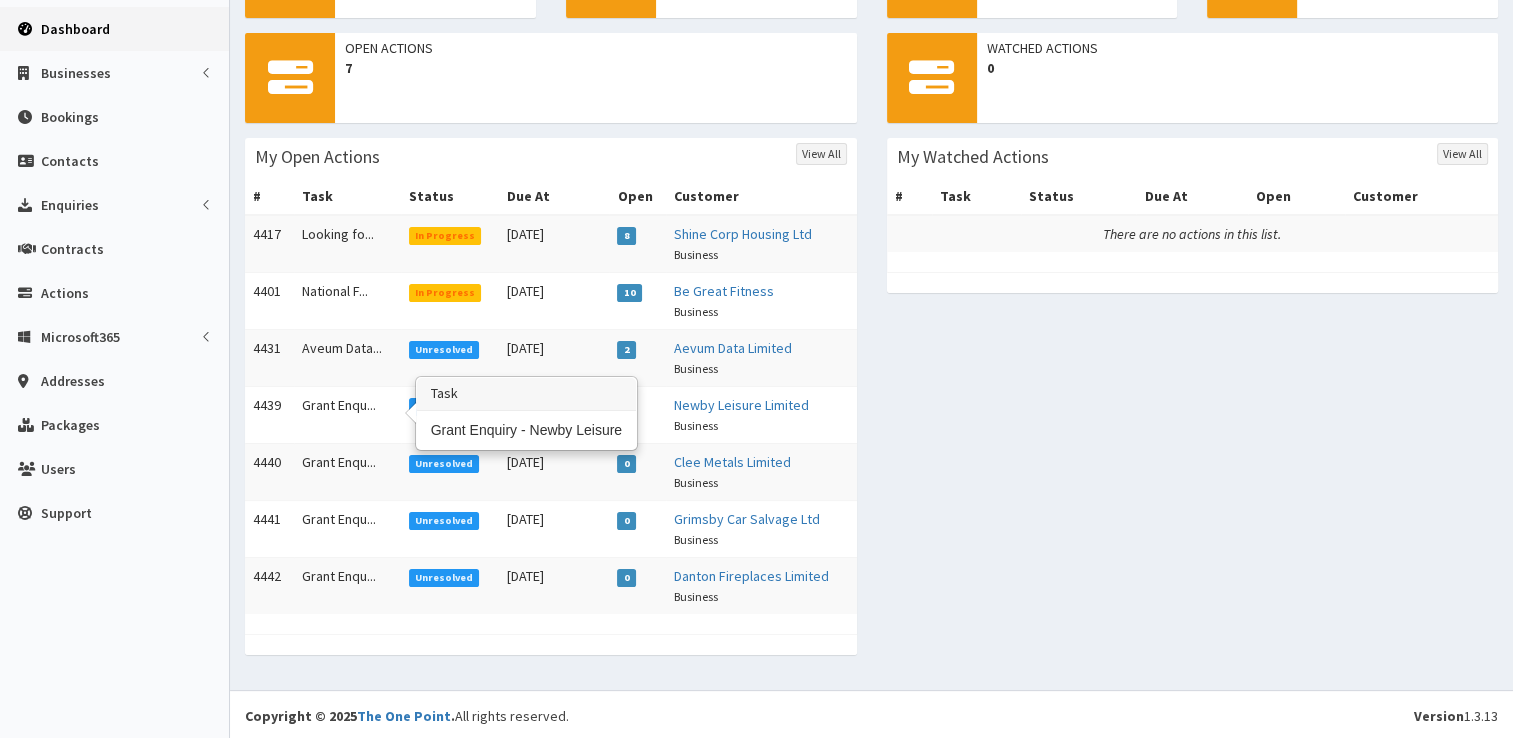 click on "Grant Enqu..." at bounding box center [347, 414] 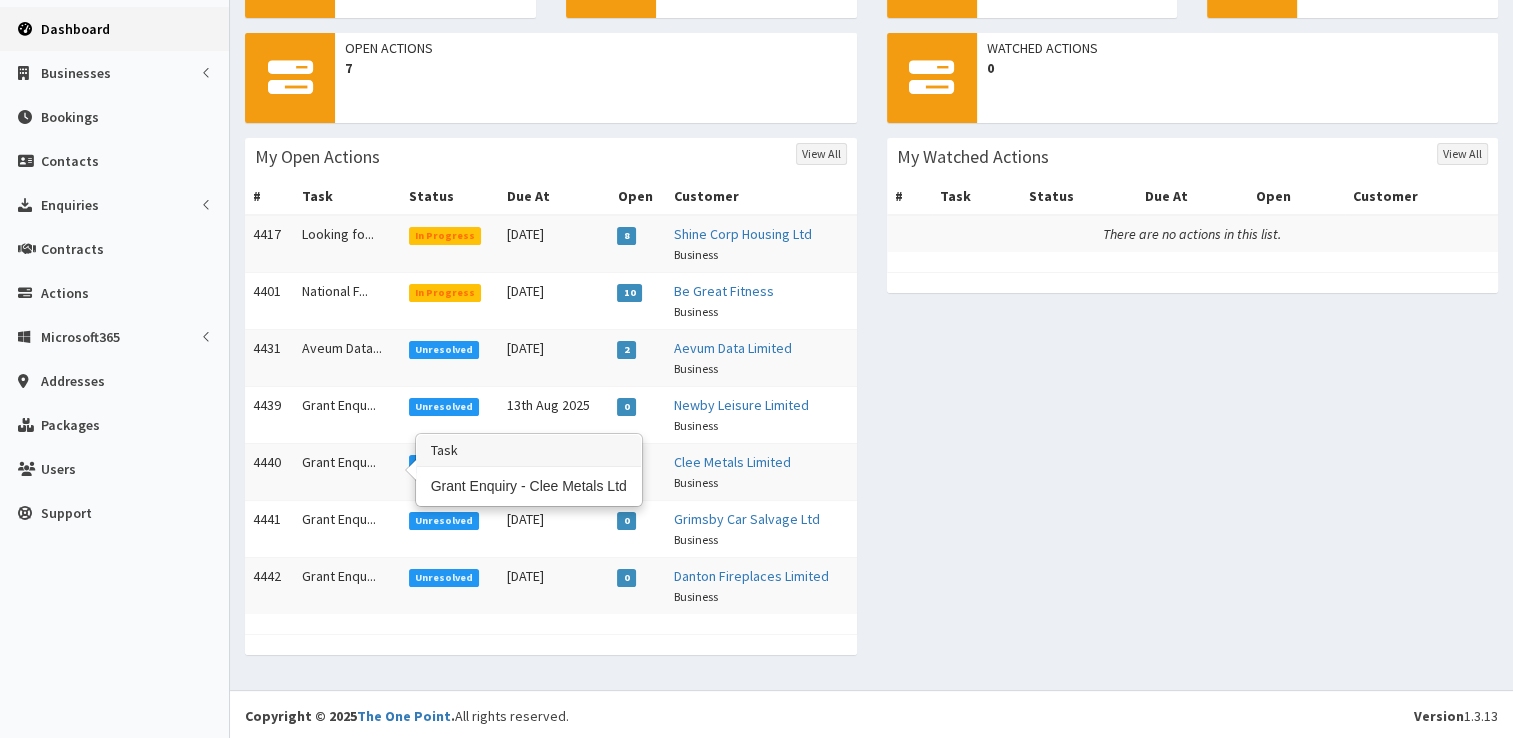 click on "Grant Enqu..." at bounding box center [347, 471] 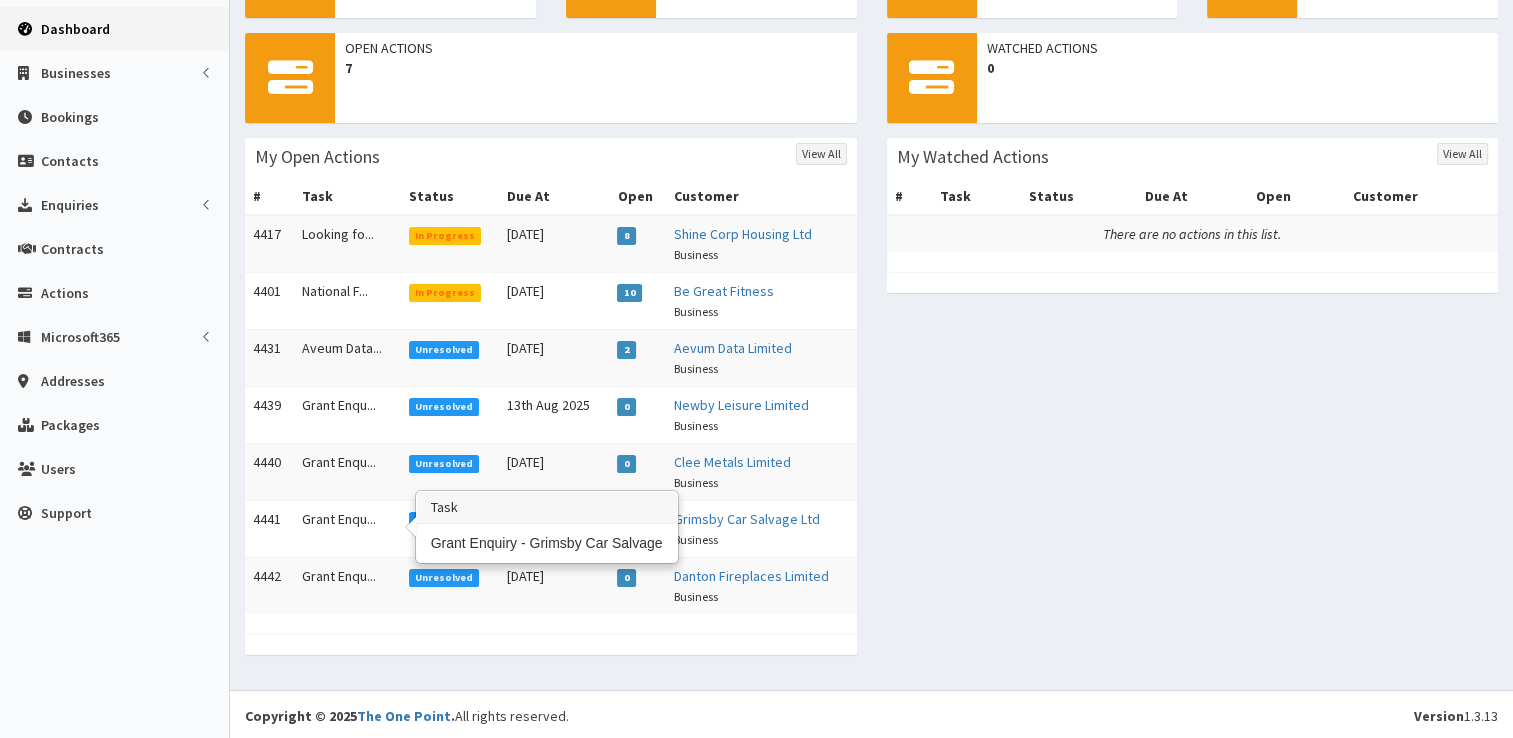 click on "Grant Enqu..." at bounding box center (347, 528) 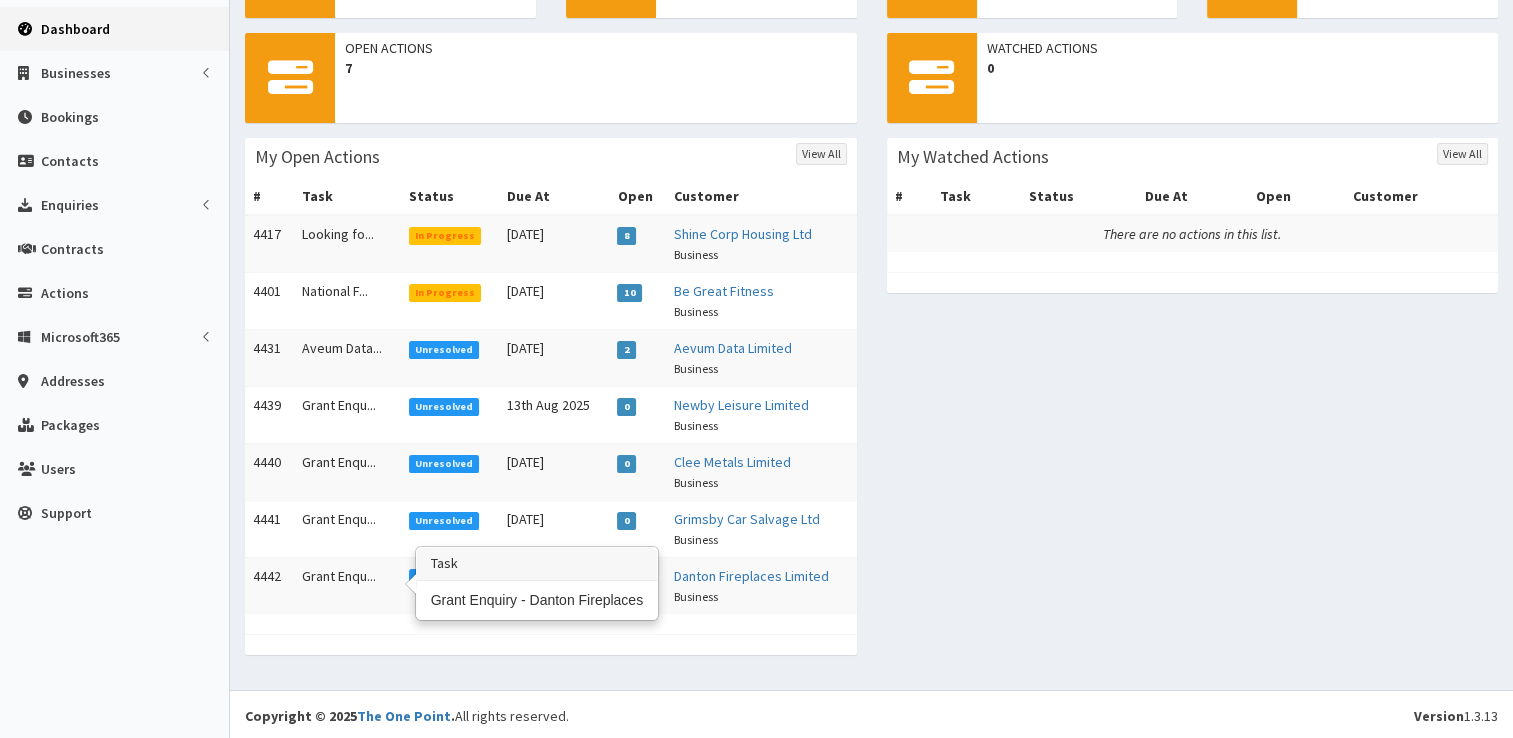 click on "Grant Enqu..." at bounding box center (347, 585) 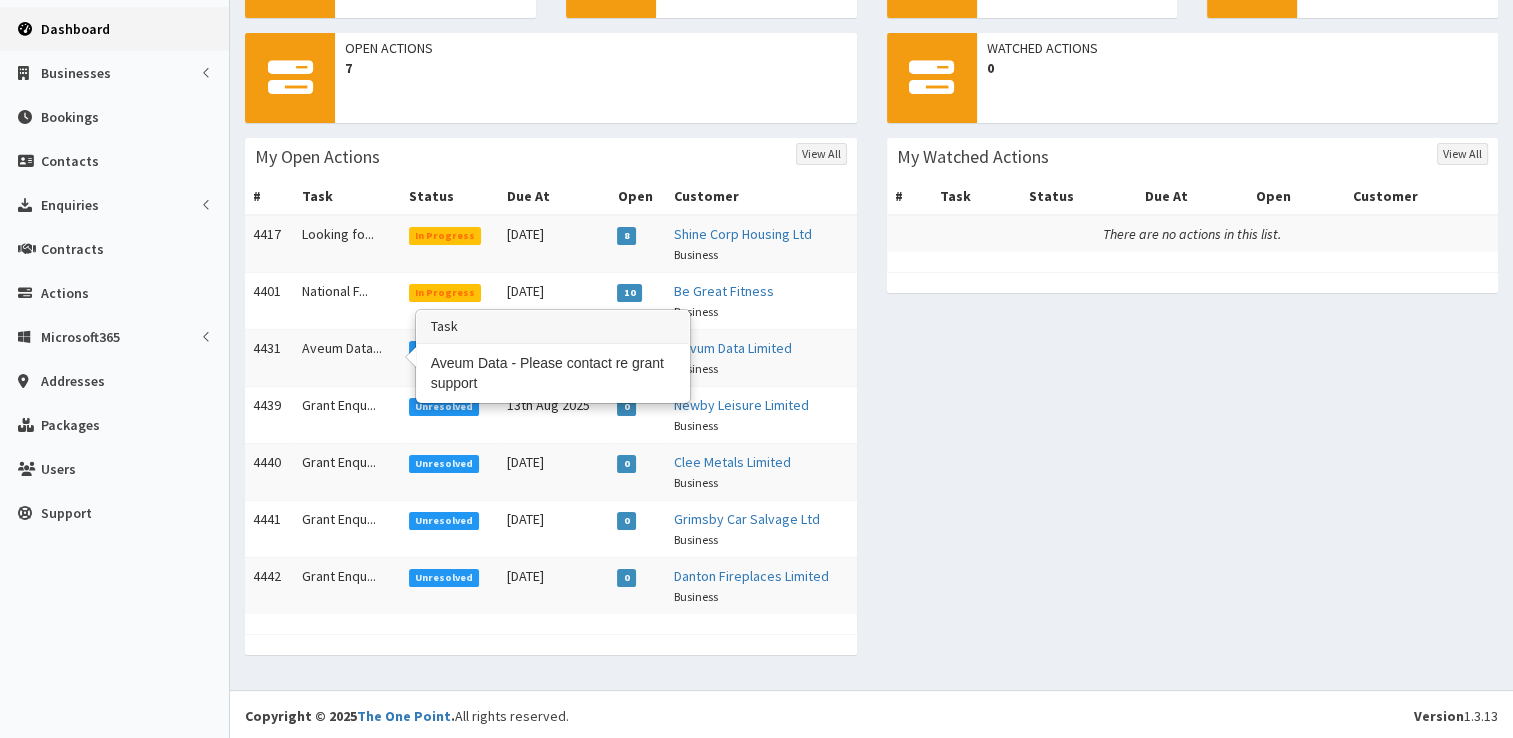 click on "Aveum Data..." at bounding box center (347, 357) 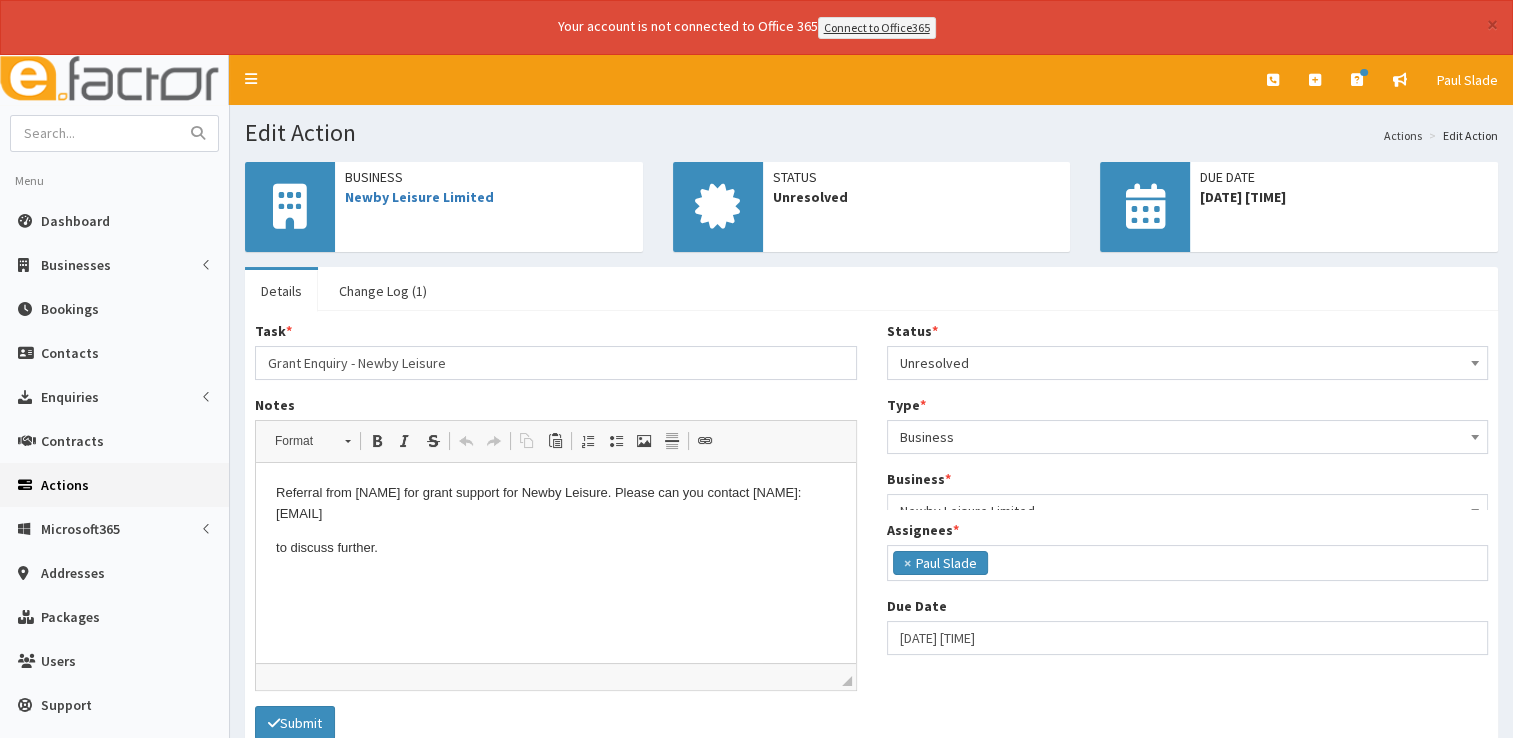 scroll, scrollTop: 0, scrollLeft: 0, axis: both 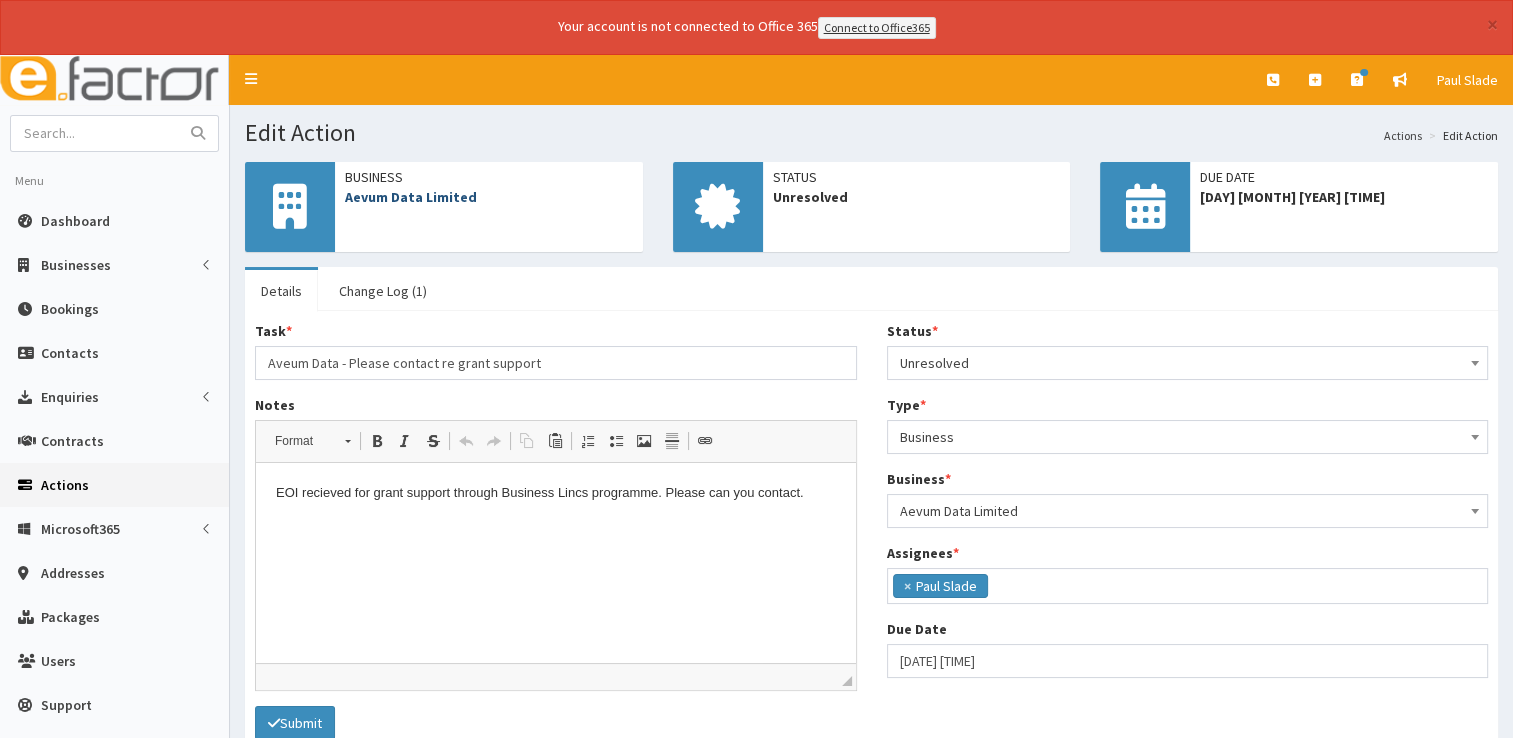 click on "Aevum Data Limited" at bounding box center (411, 197) 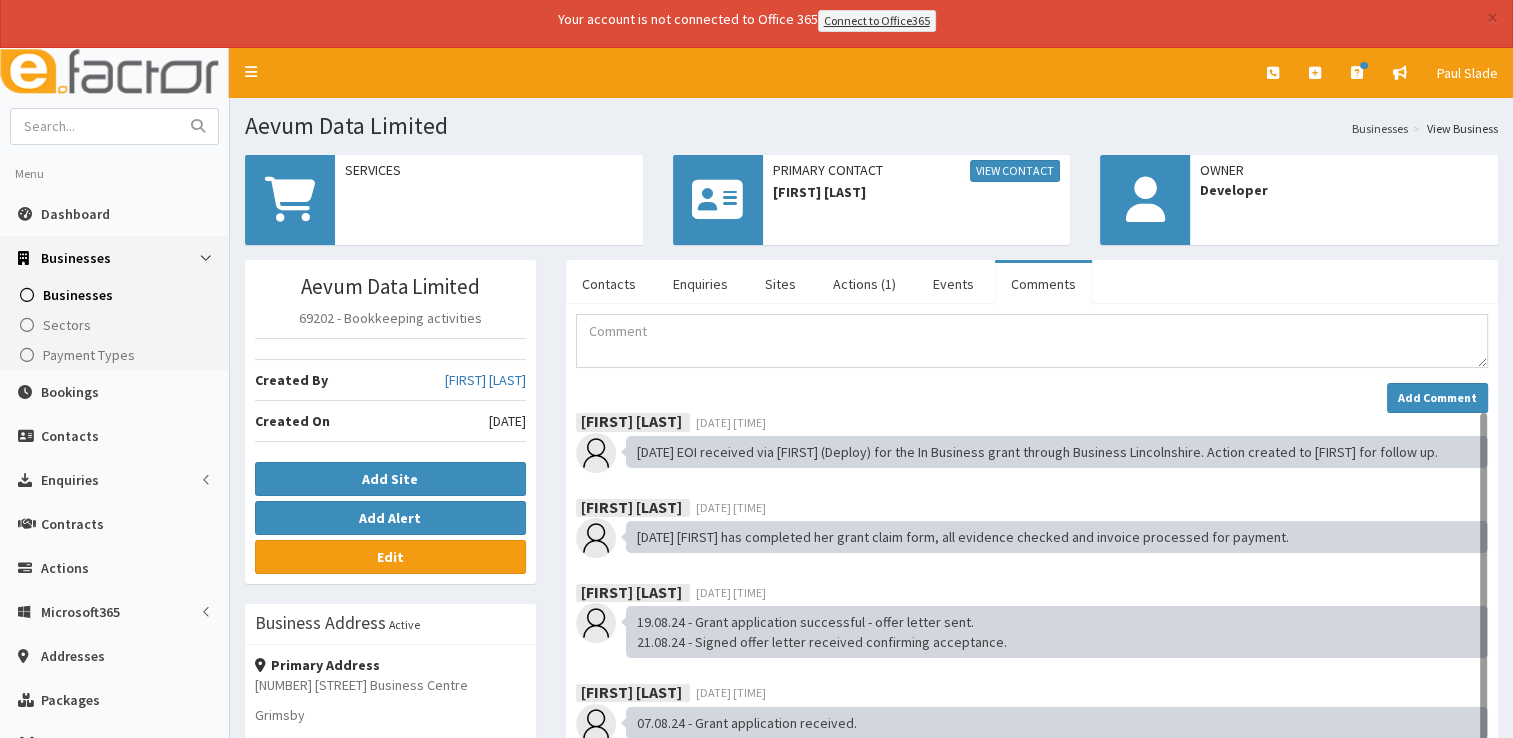 scroll, scrollTop: 0, scrollLeft: 0, axis: both 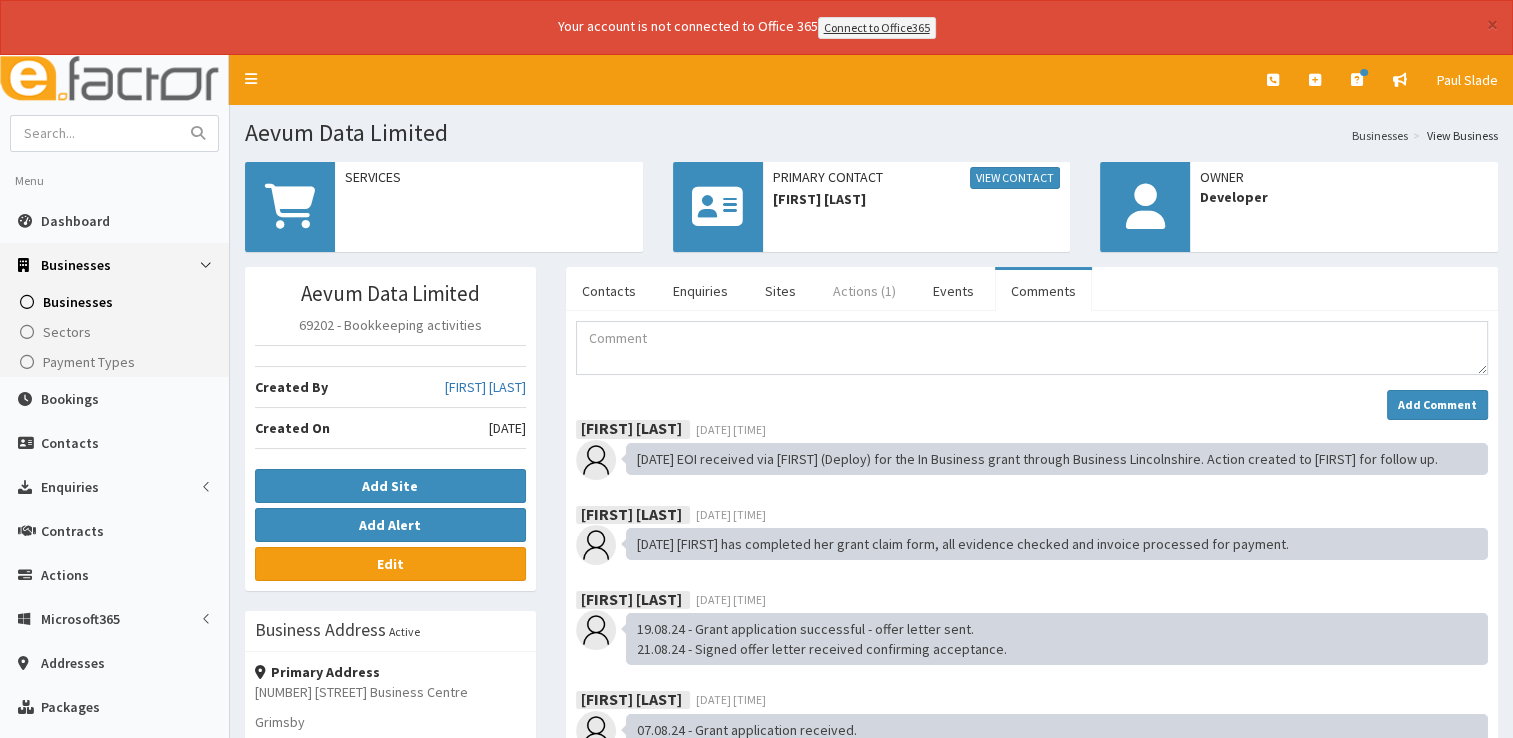 click on "Actions (1)" at bounding box center [864, 291] 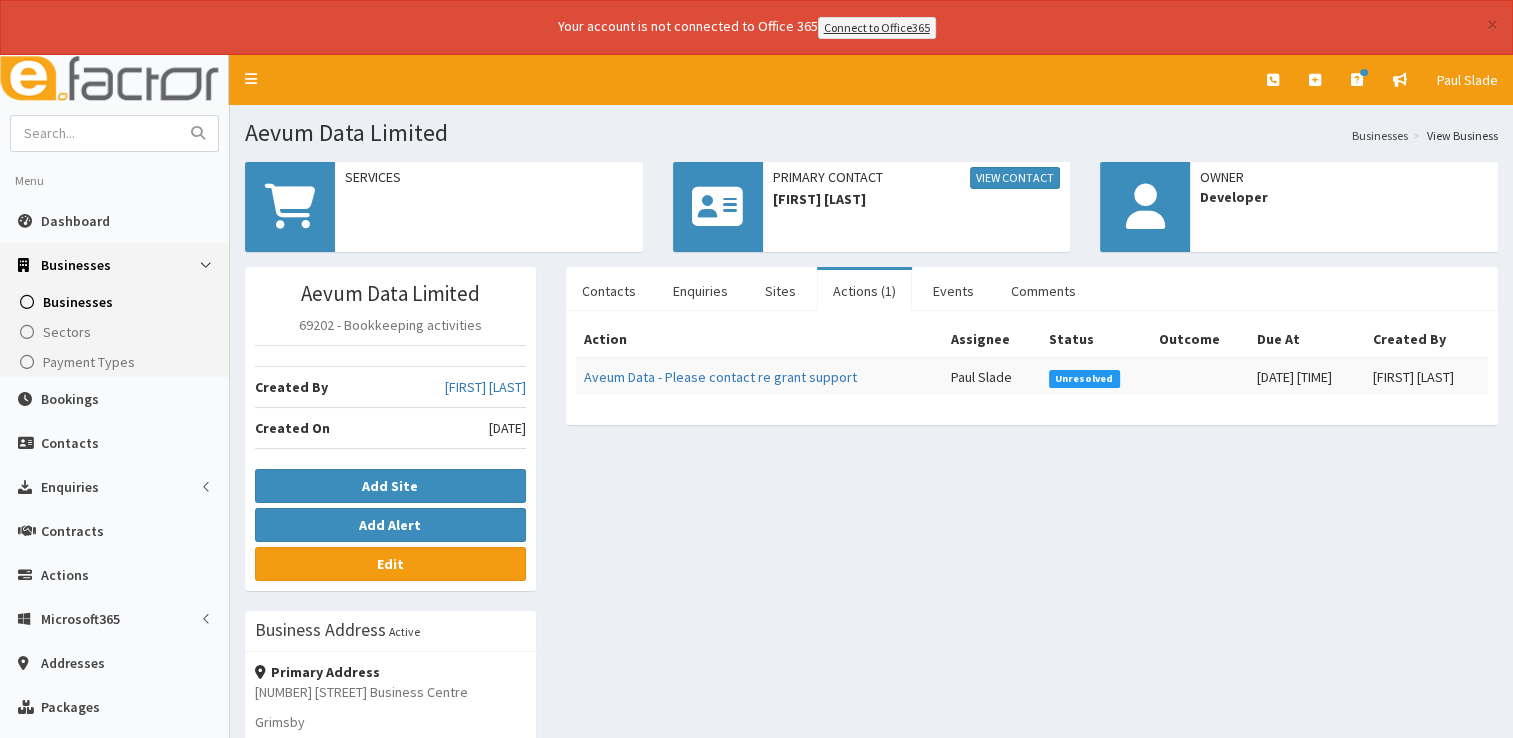 click on "Aevum Data Limited
69202 - Bookkeeping activities
Created By
Catherine Espin
Created On   25th Jul 2024
Add Site
Add Alert
Edit
Business Address" at bounding box center [871, 701] 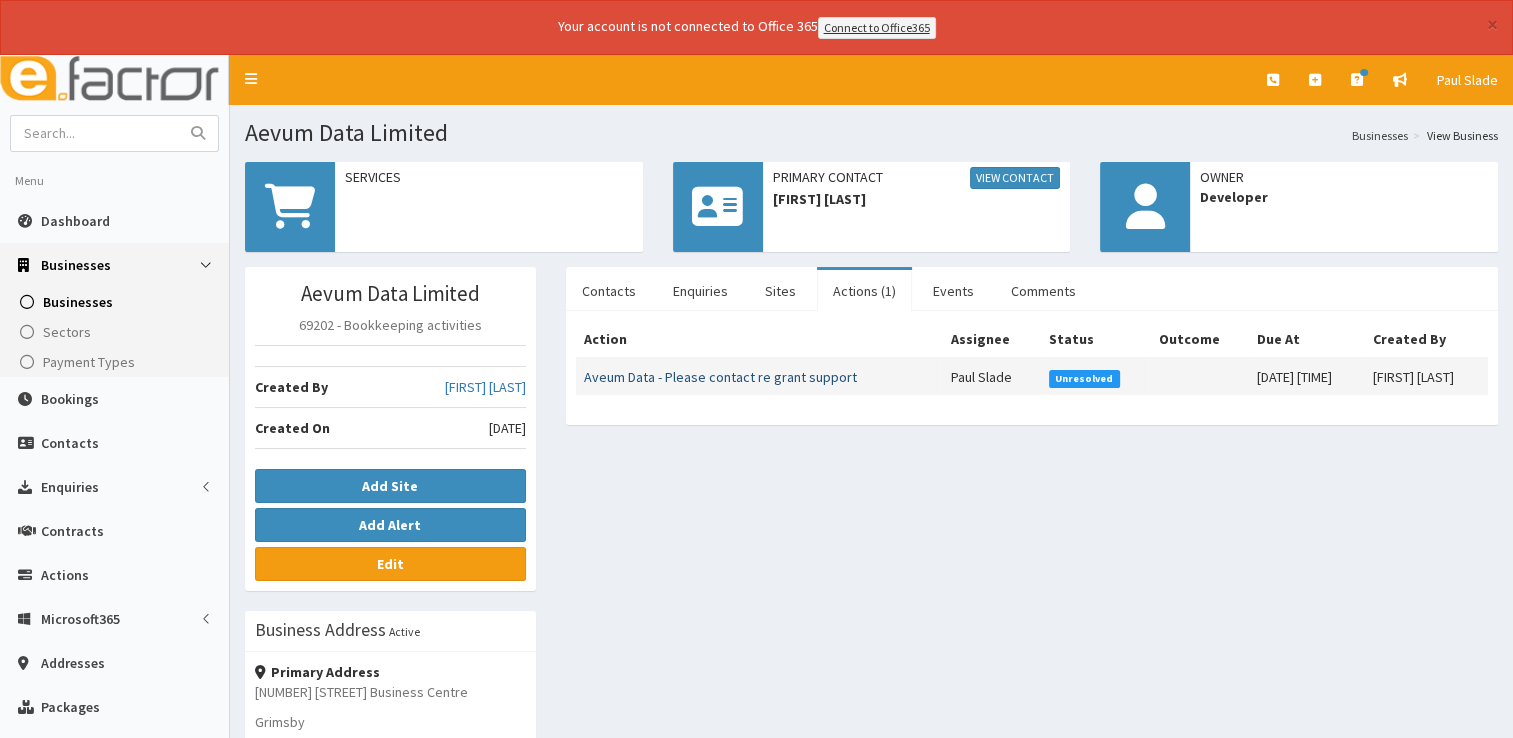 click on "Aveum Data - Please contact re grant support" at bounding box center (720, 377) 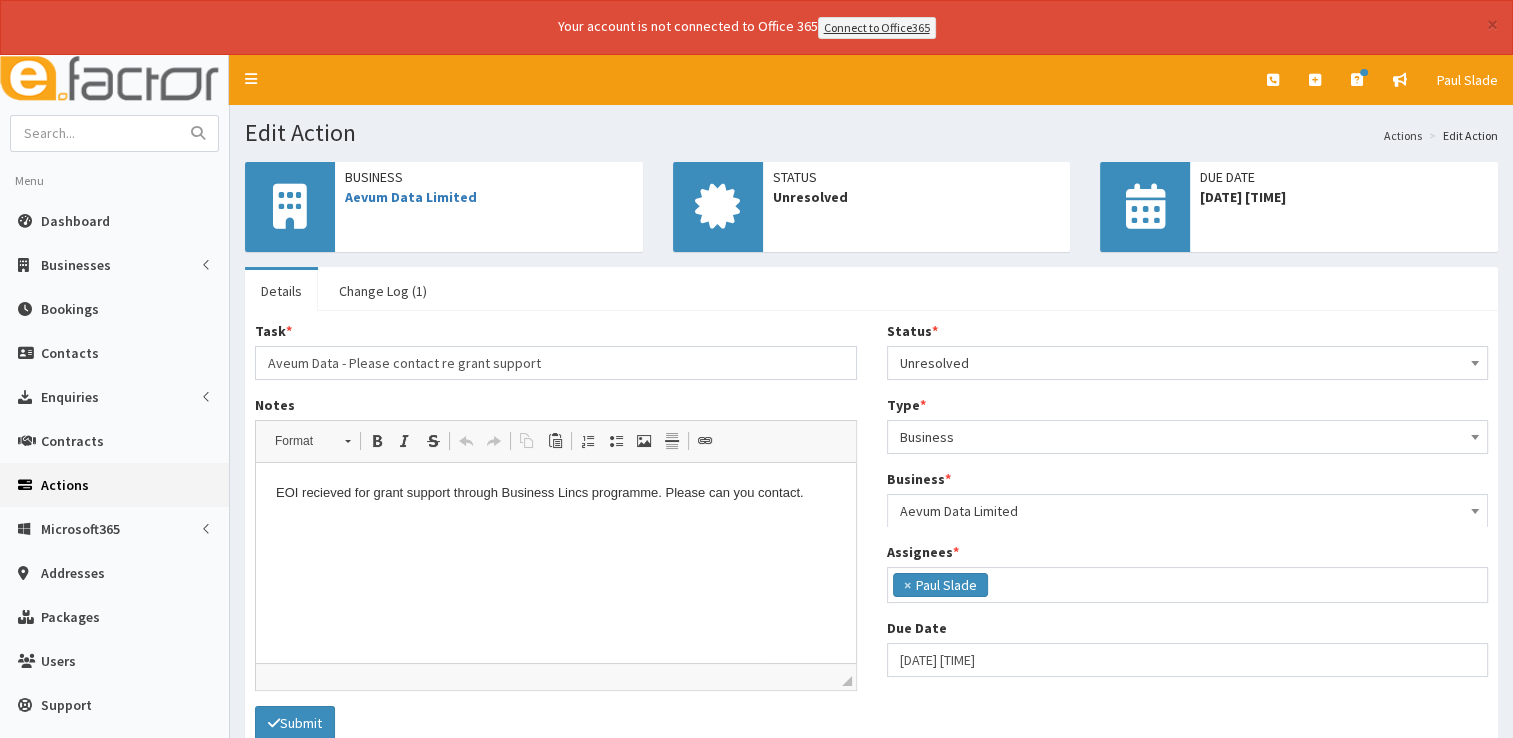 scroll, scrollTop: 0, scrollLeft: 0, axis: both 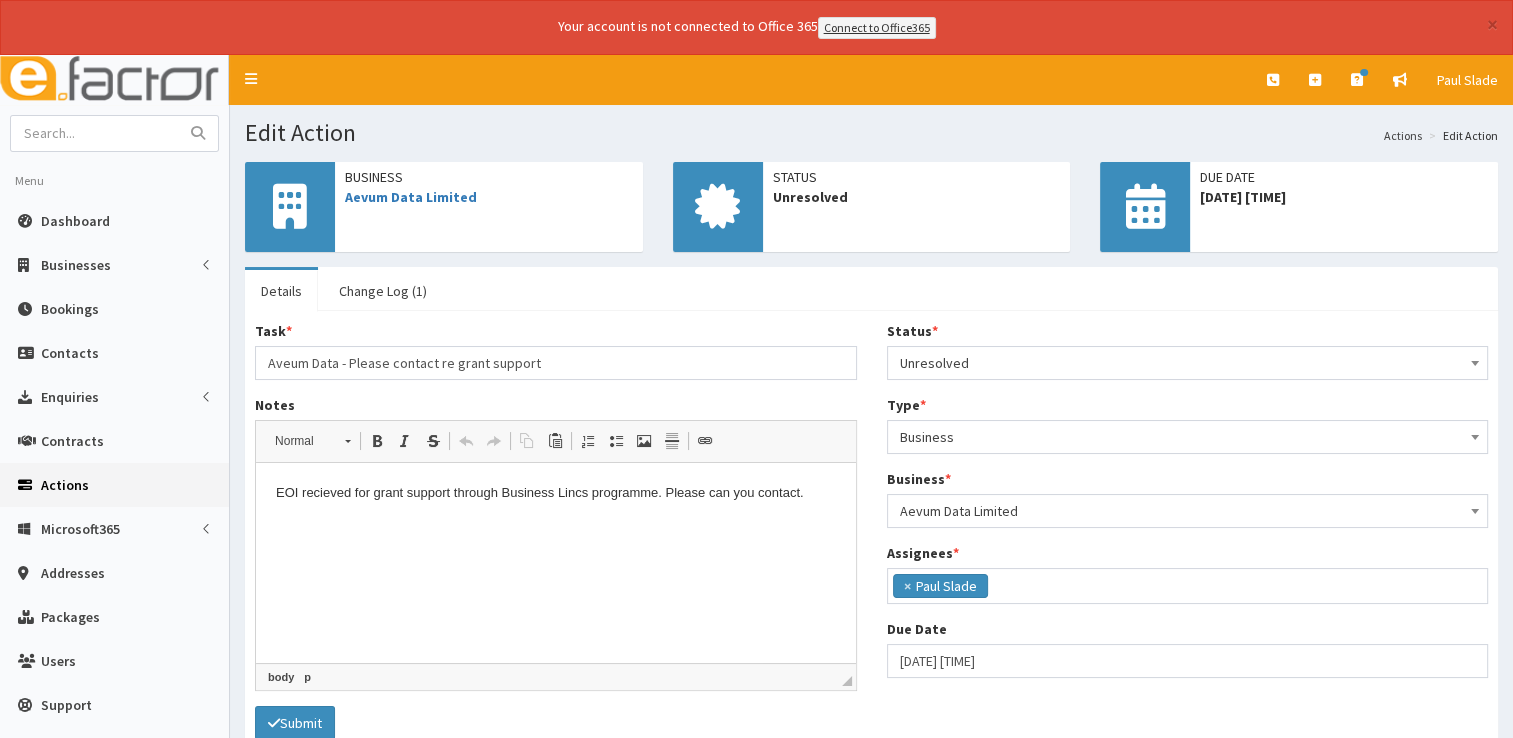 click on "EOI recieved for grant support through Business Lincs programme. Please can you contact." at bounding box center [556, 493] 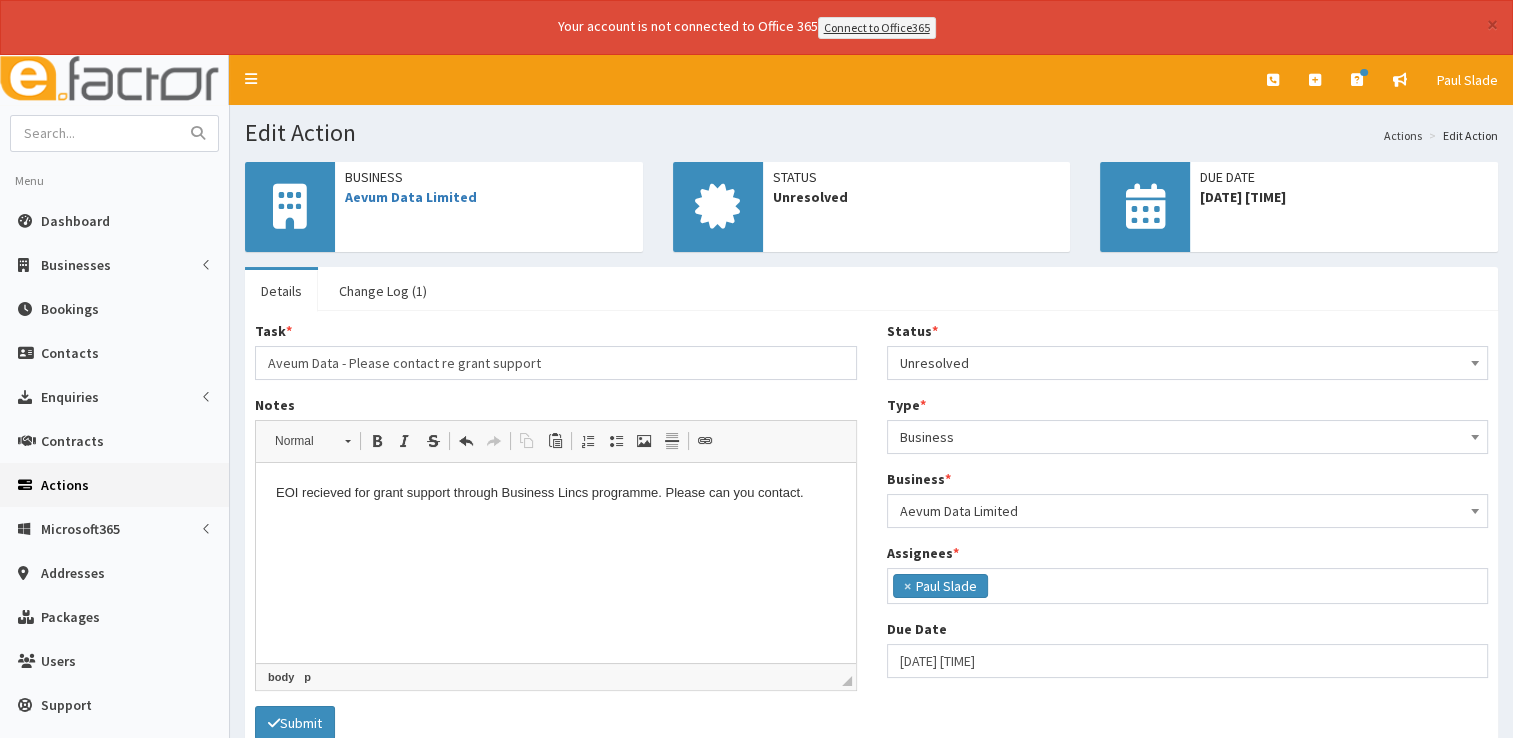 type 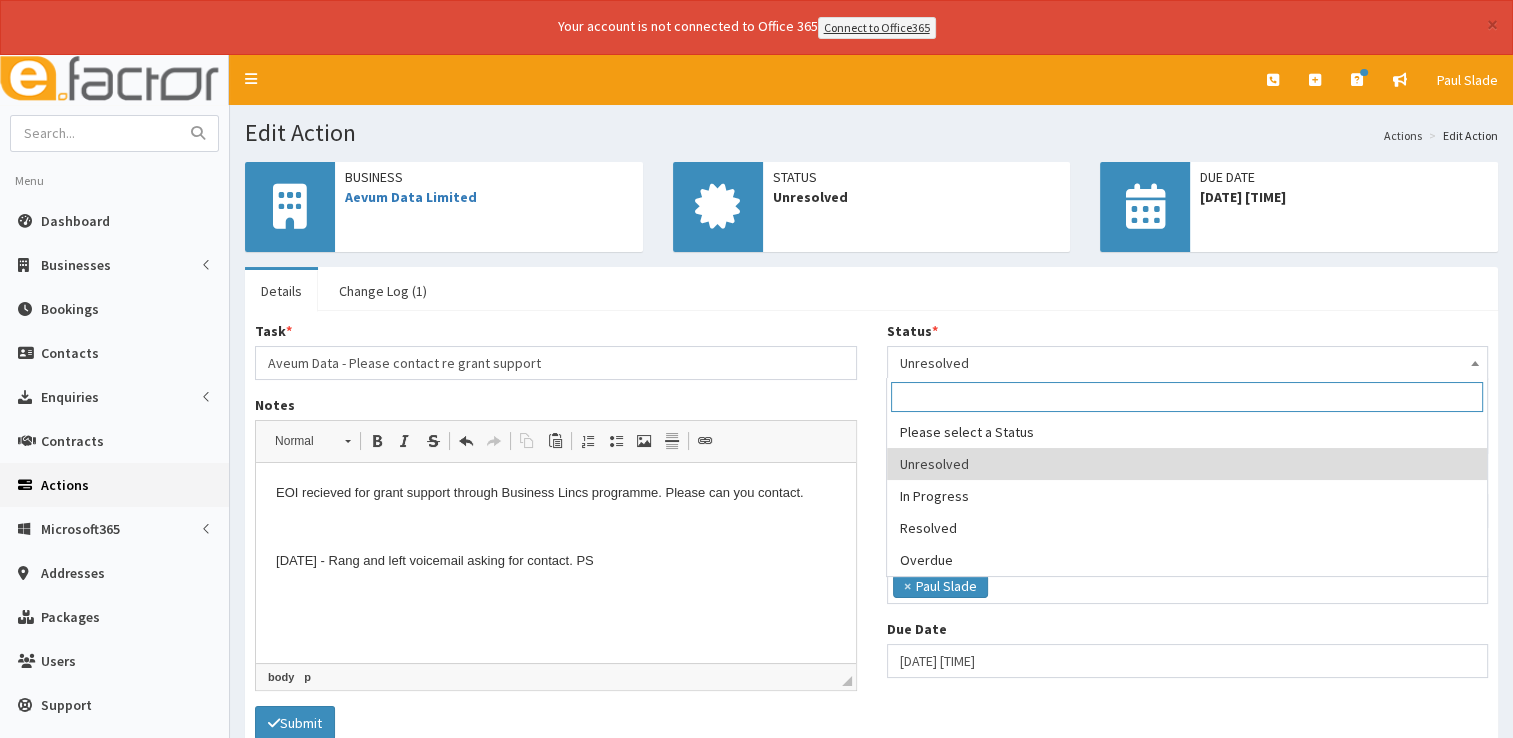 click on "Unresolved" at bounding box center (1188, 363) 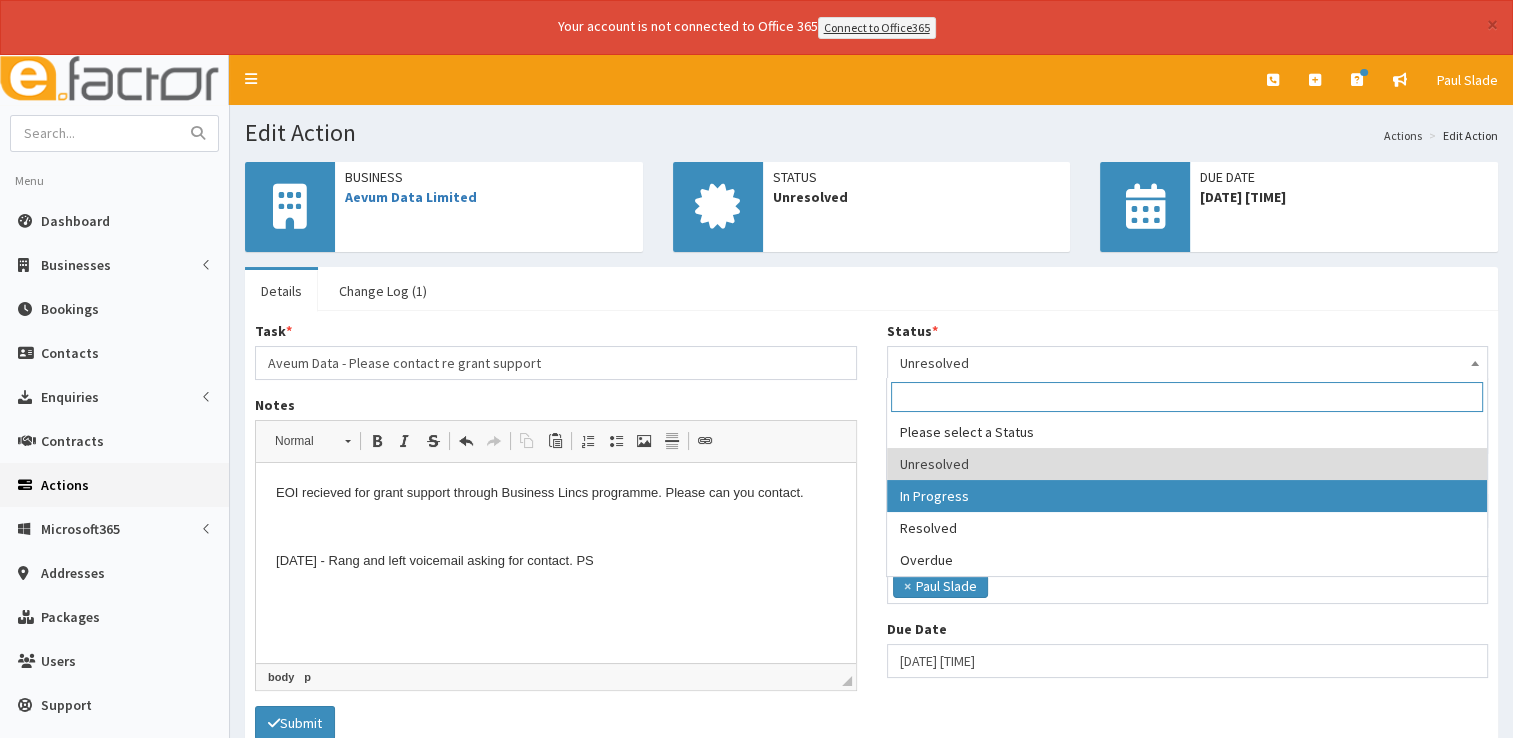 select on "2" 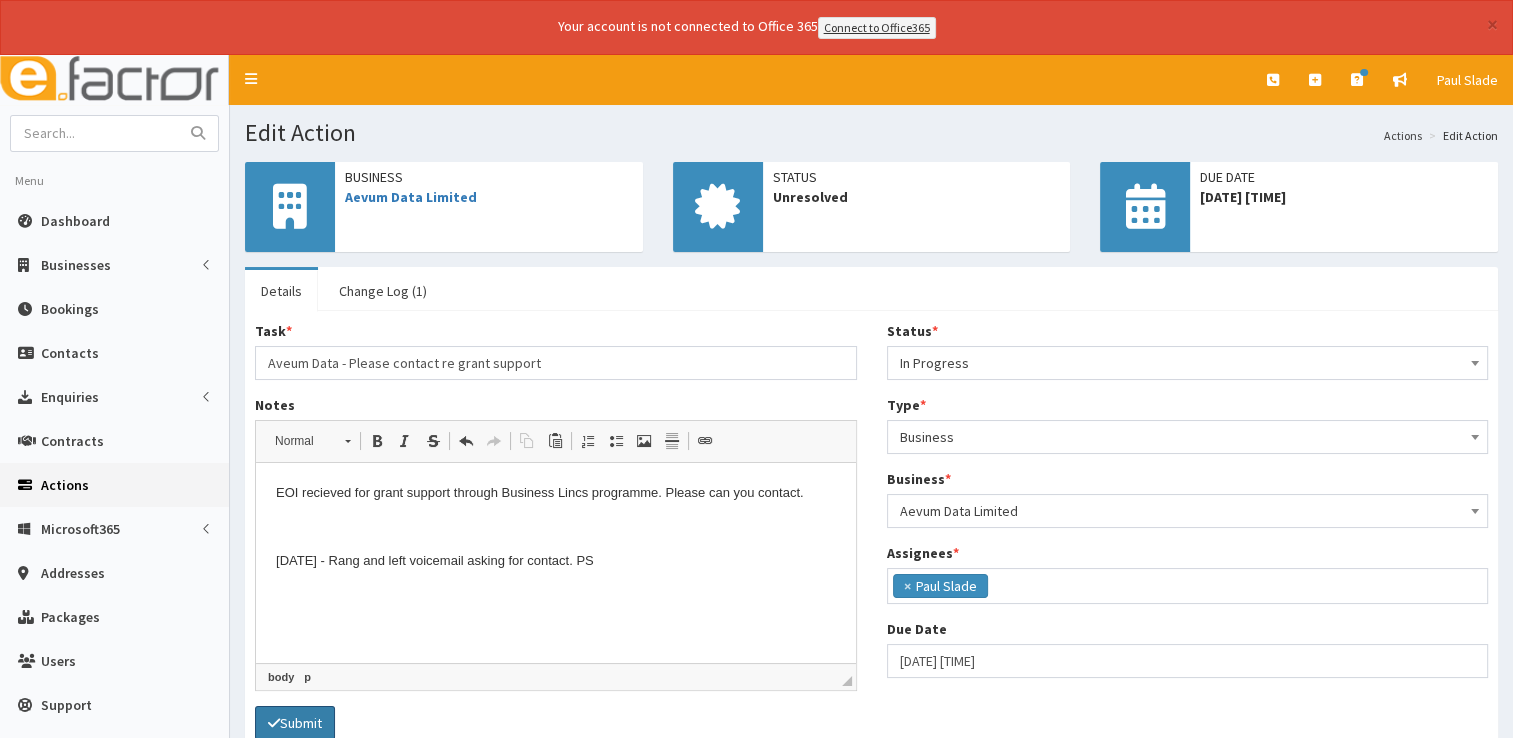 click on "Submit" at bounding box center (295, 723) 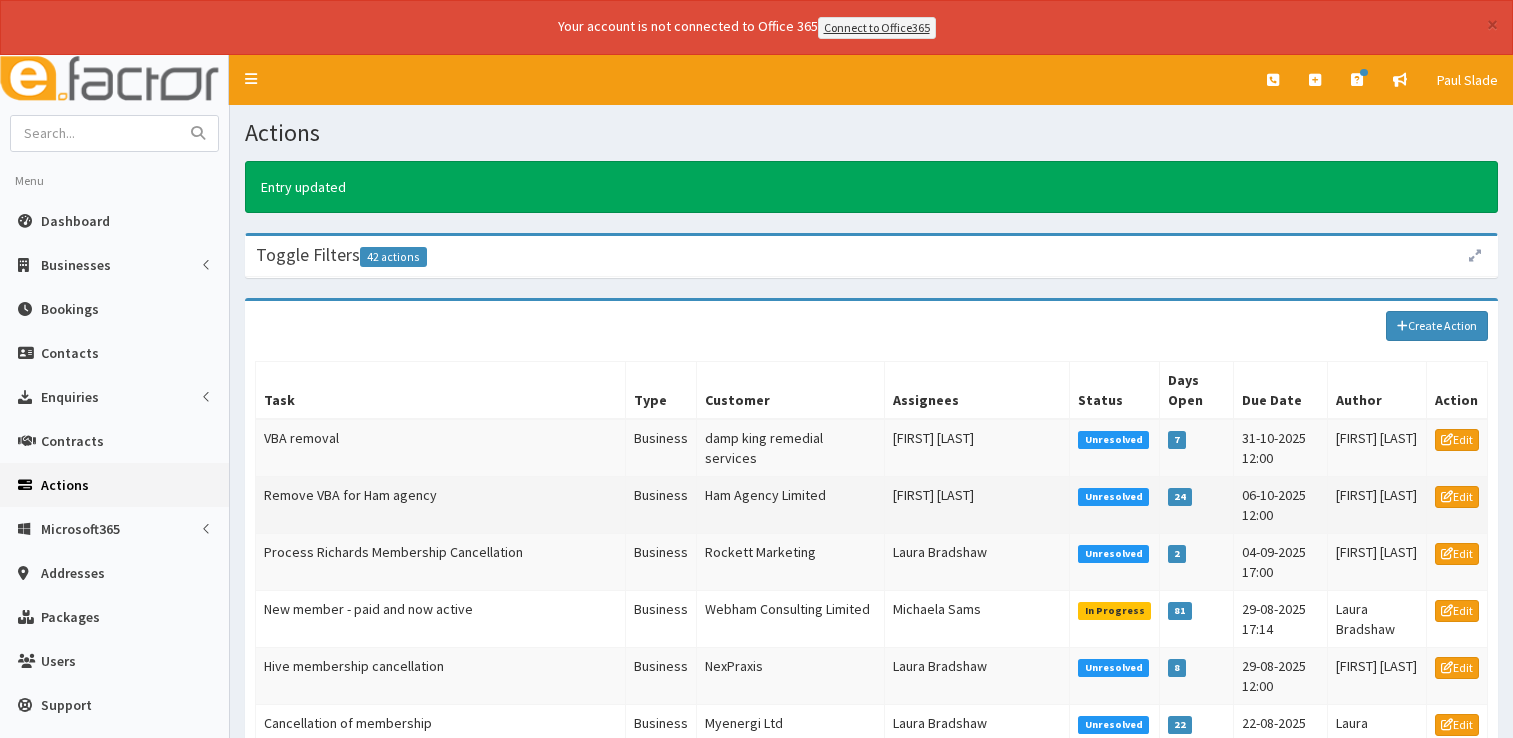 scroll, scrollTop: 0, scrollLeft: 0, axis: both 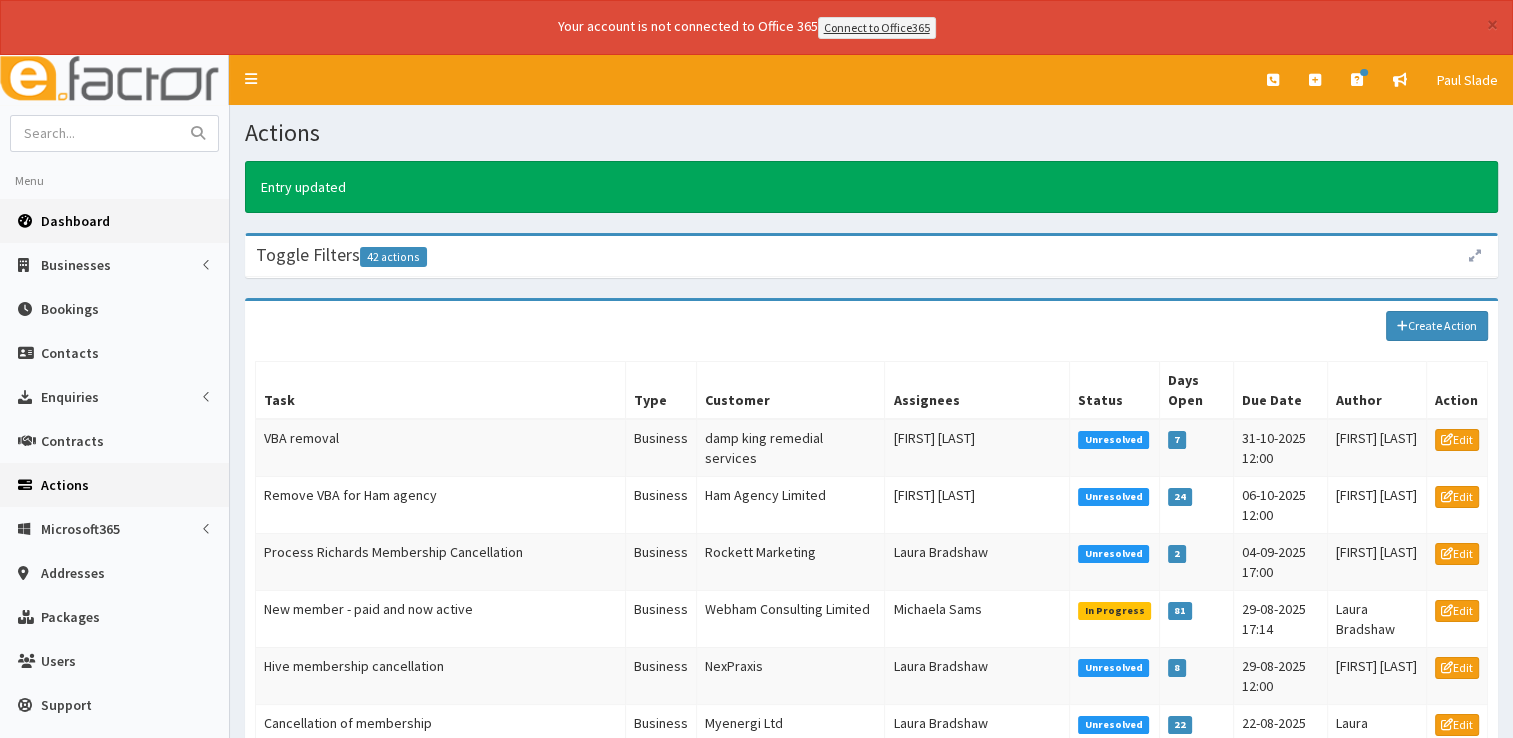 click on "Dashboard" at bounding box center (75, 221) 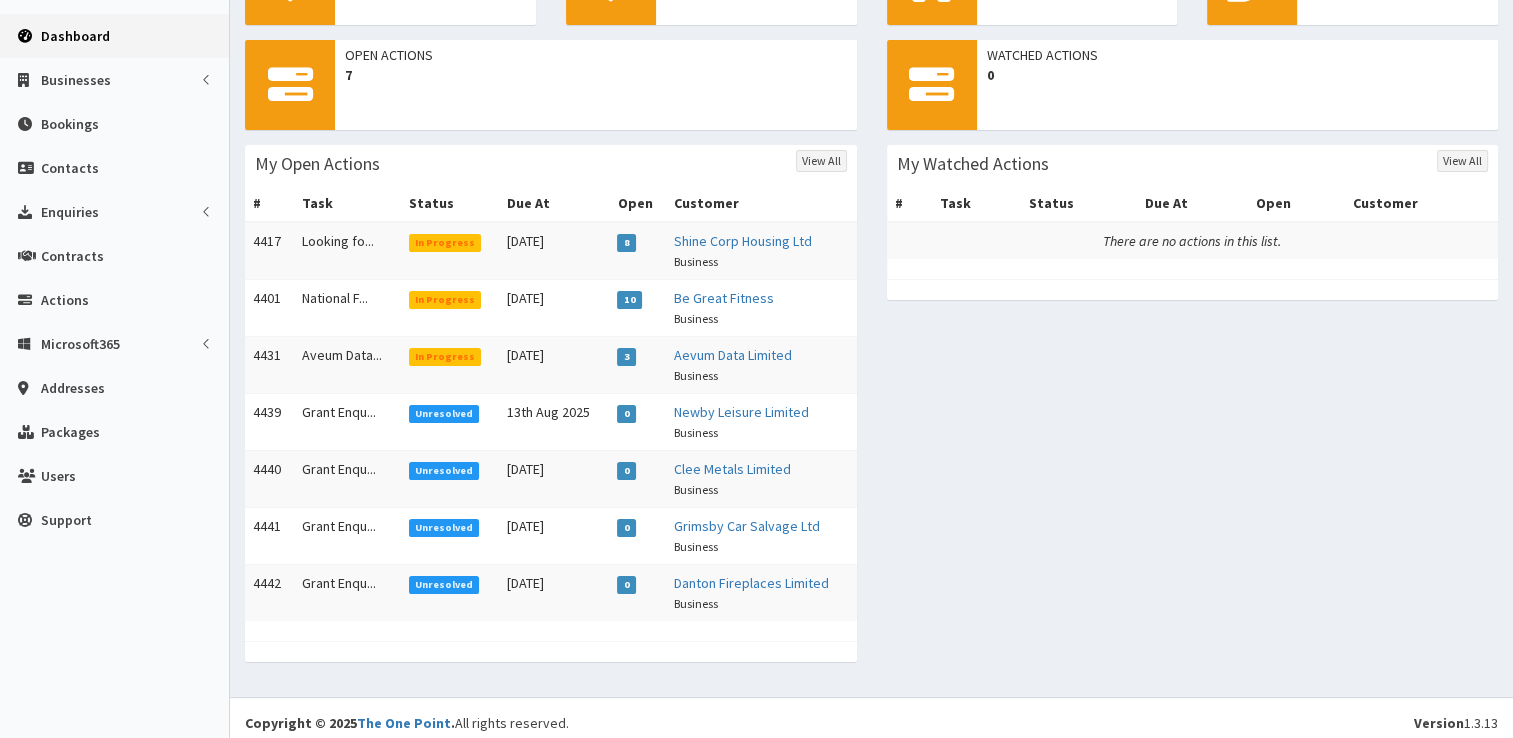 scroll, scrollTop: 0, scrollLeft: 0, axis: both 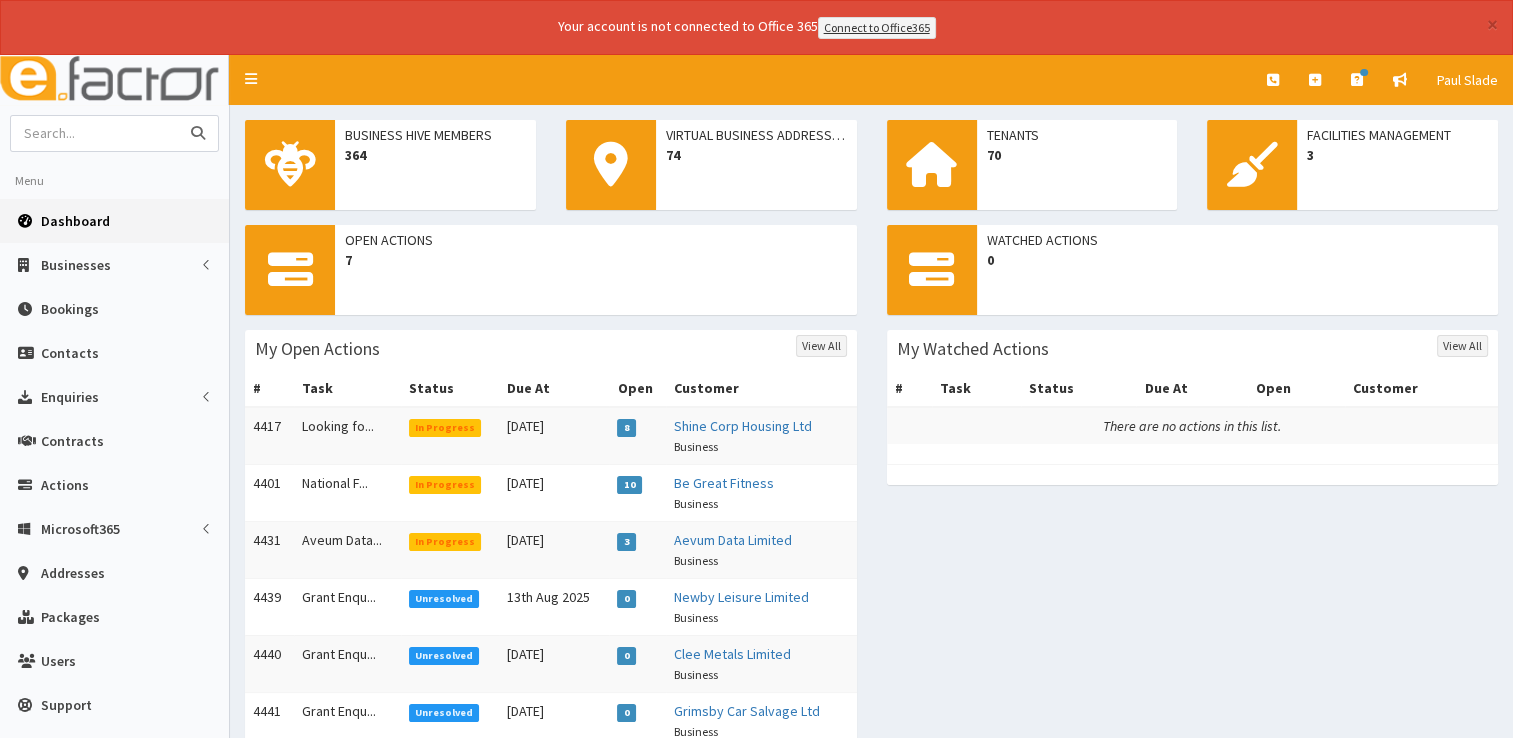 click at bounding box center [95, 133] 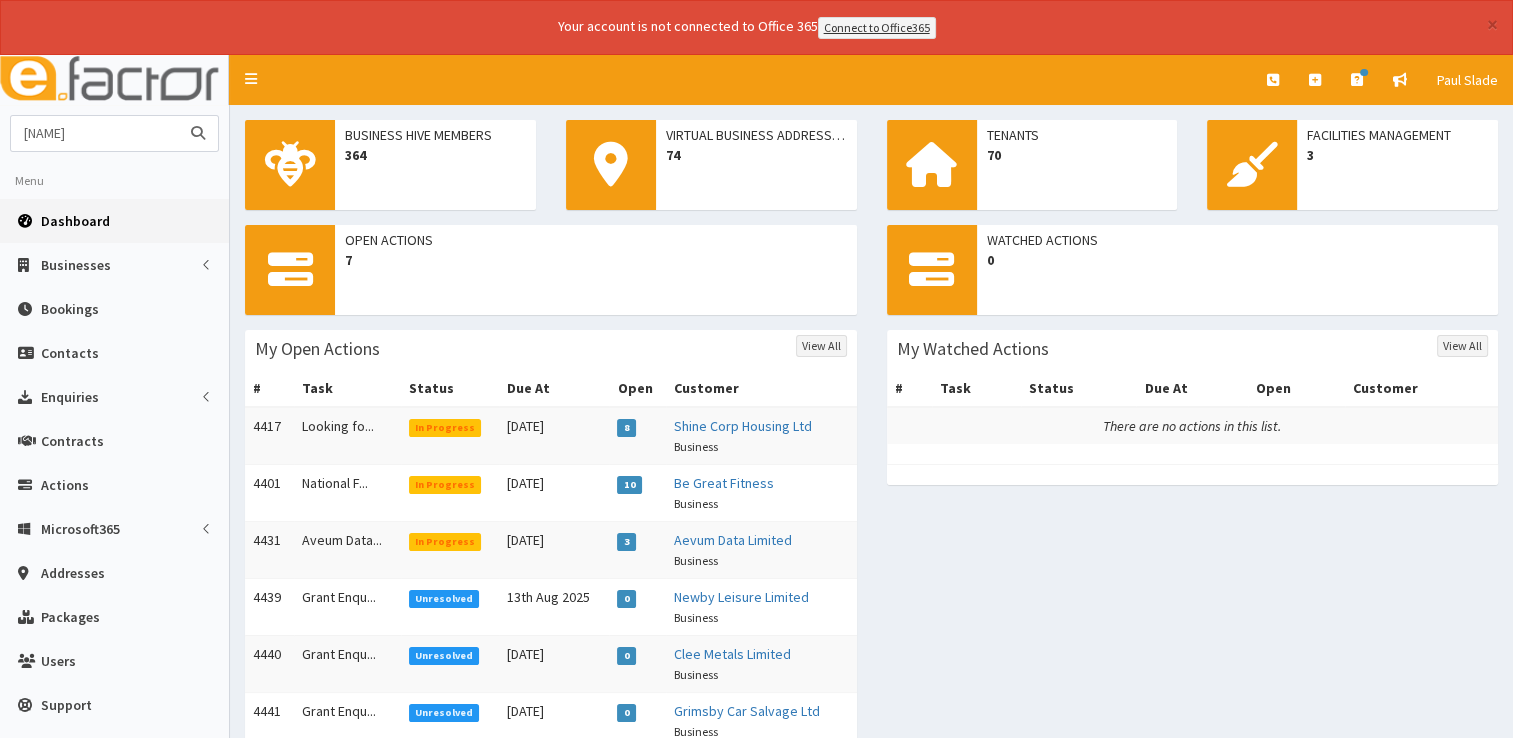 type on "[NAME]" 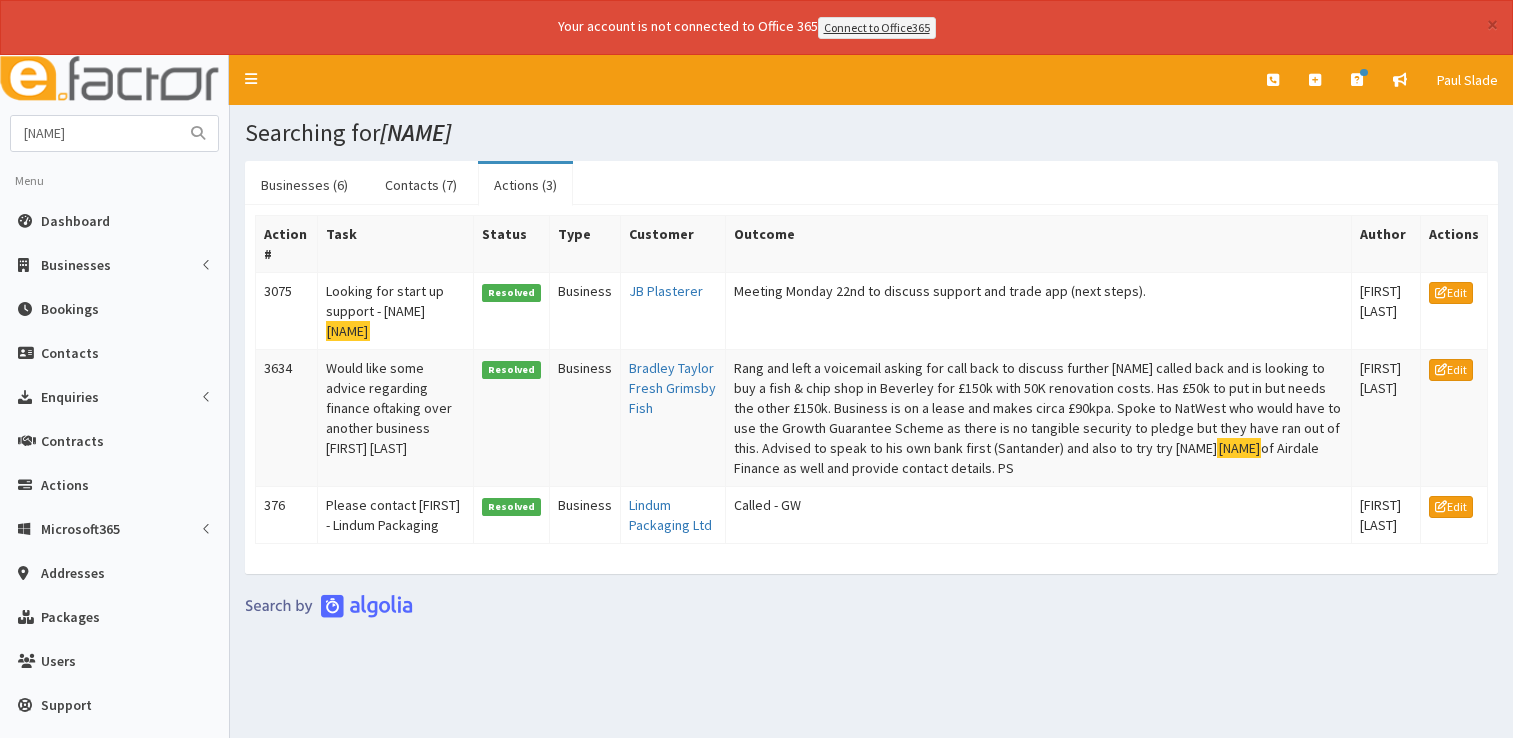 scroll, scrollTop: 0, scrollLeft: 0, axis: both 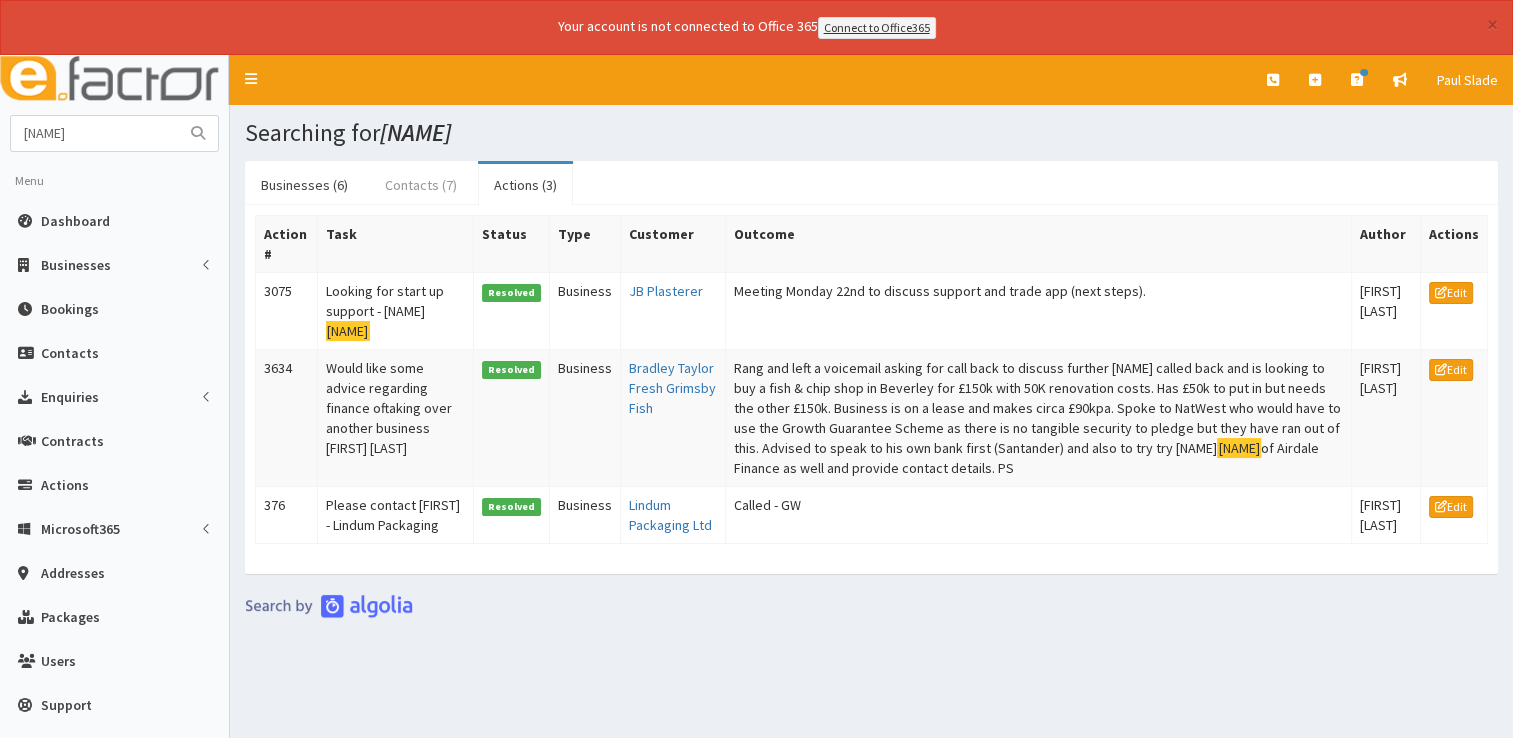 click on "Contacts (7)" at bounding box center (421, 185) 